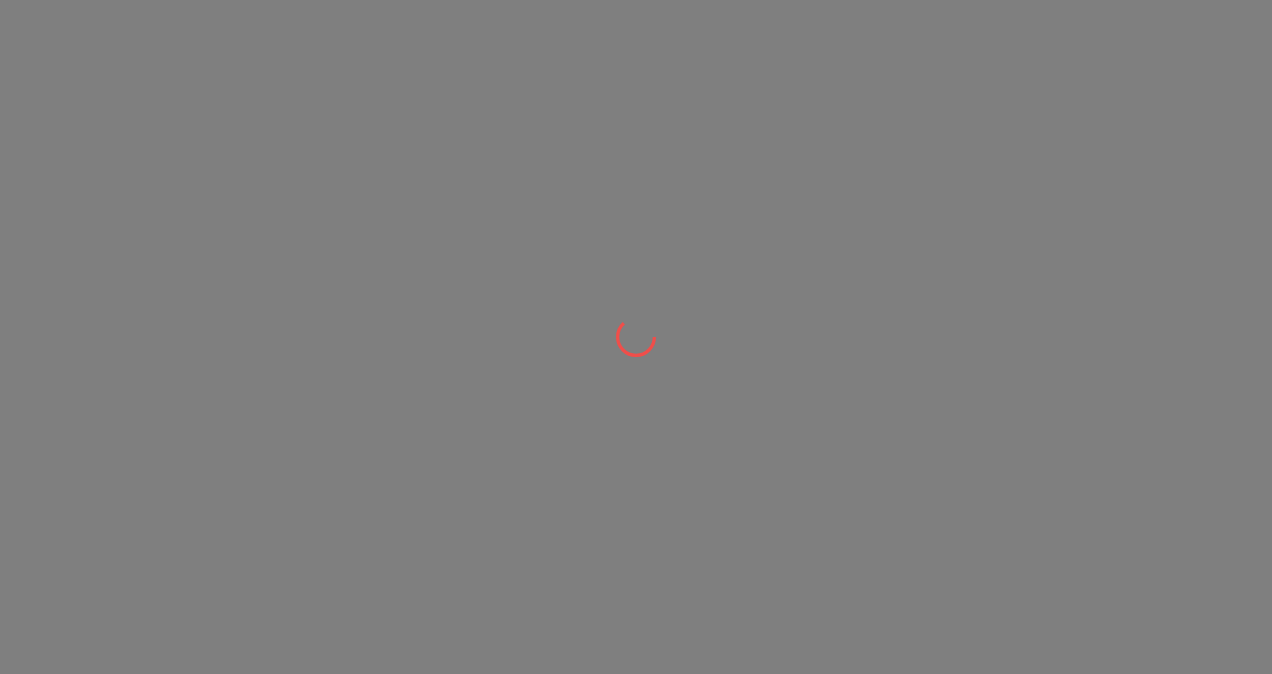 scroll, scrollTop: 0, scrollLeft: 0, axis: both 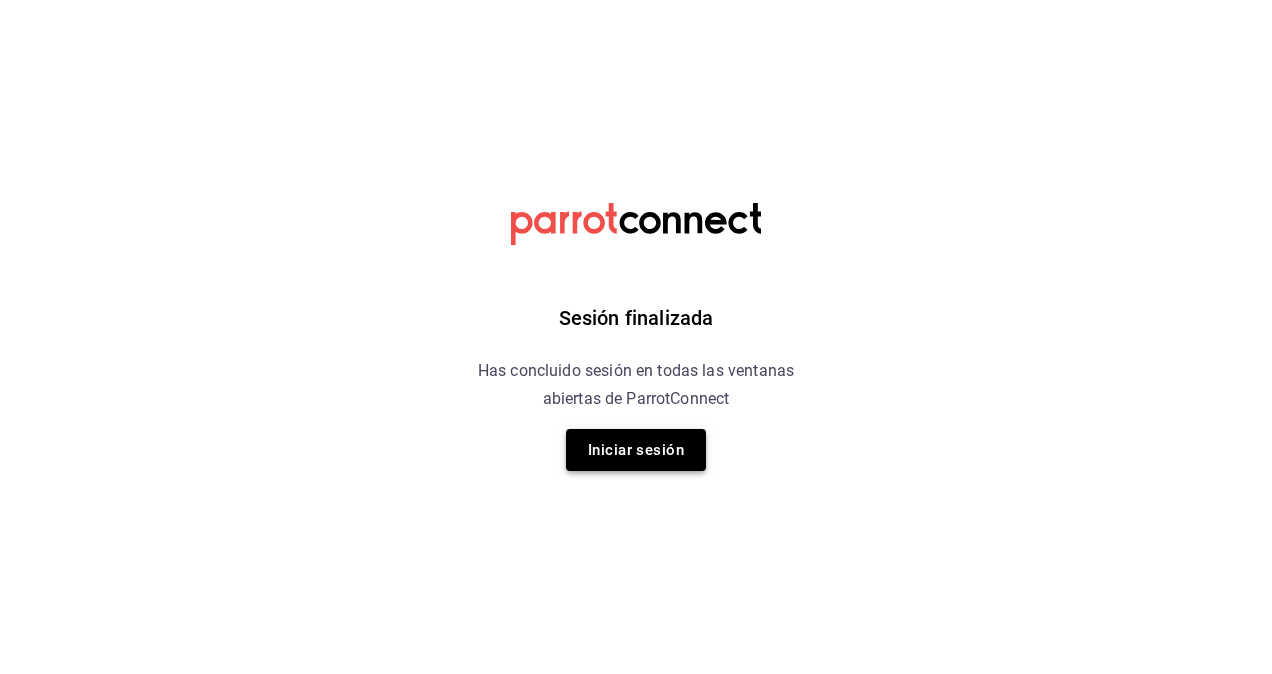 click on "Iniciar sesión" at bounding box center [636, 450] 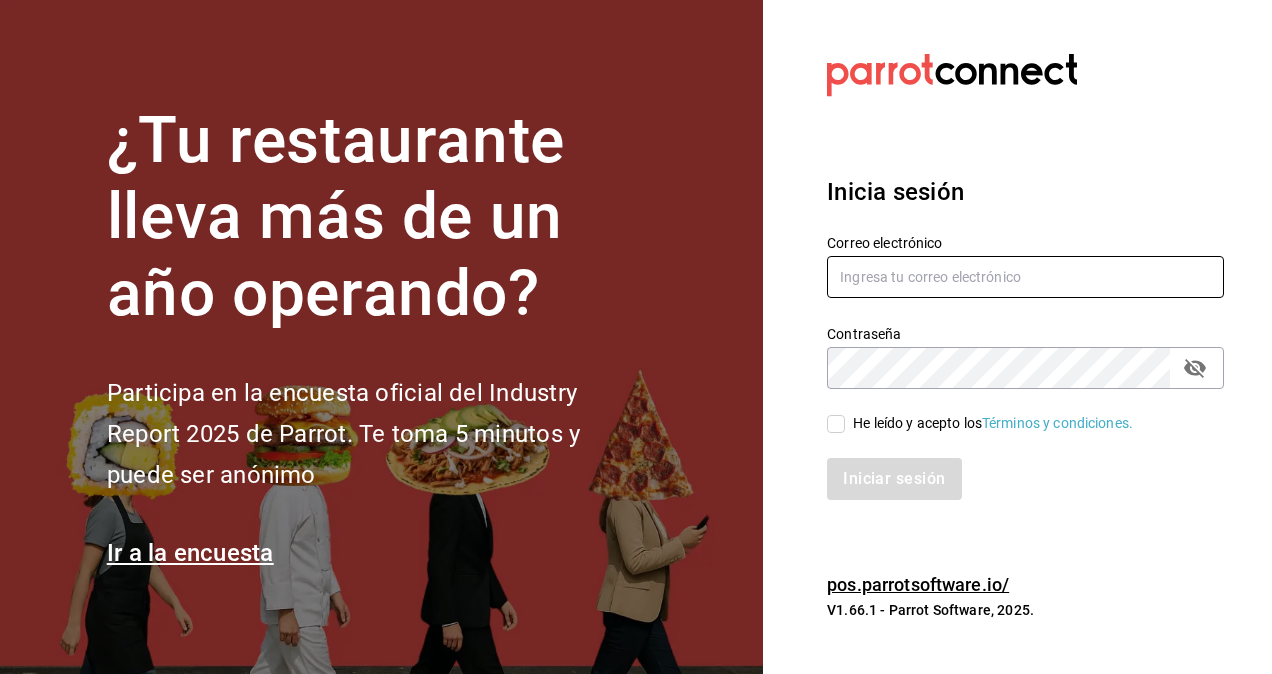 type on "[USERNAME]@[DOMAIN].com" 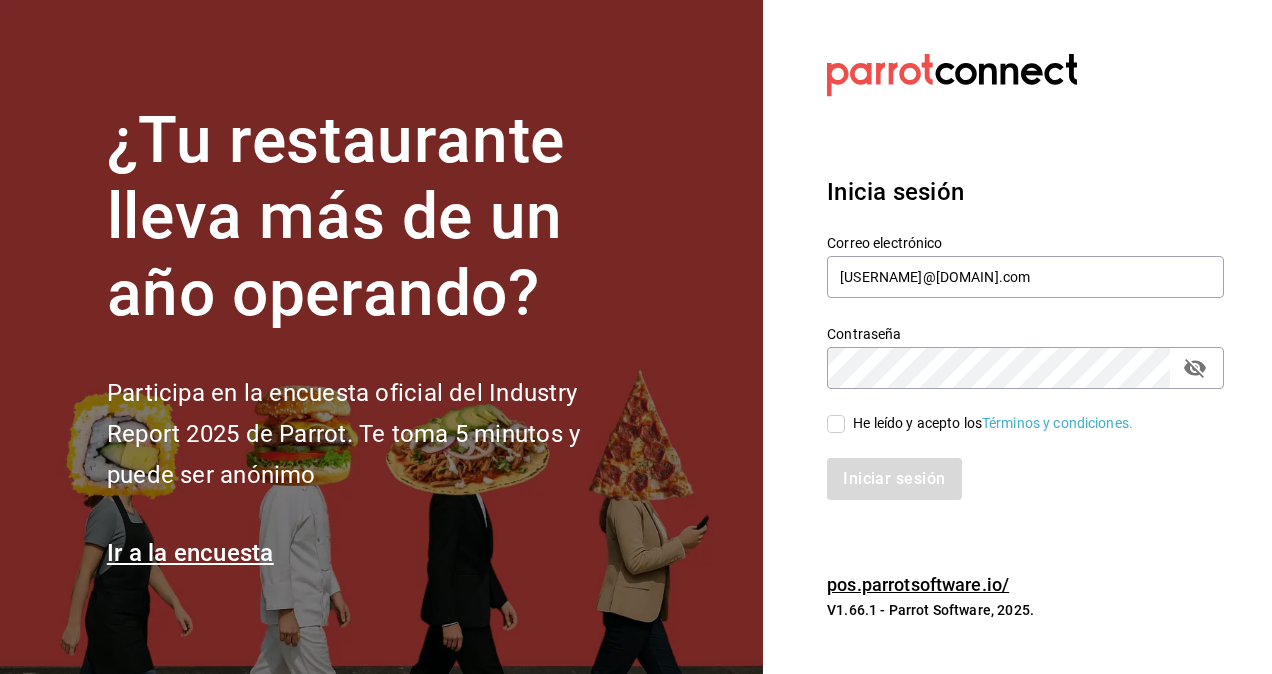 click on "He leído y acepto los  Términos y condiciones." at bounding box center (836, 424) 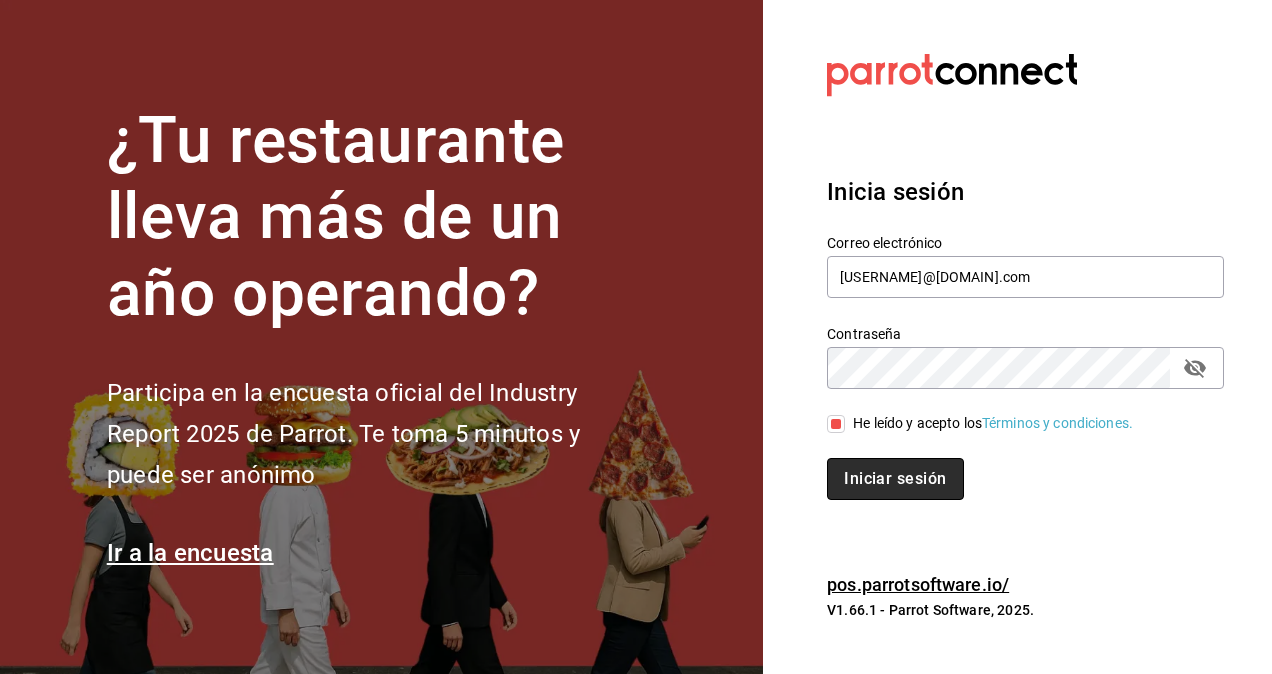 click on "Iniciar sesión" at bounding box center [895, 479] 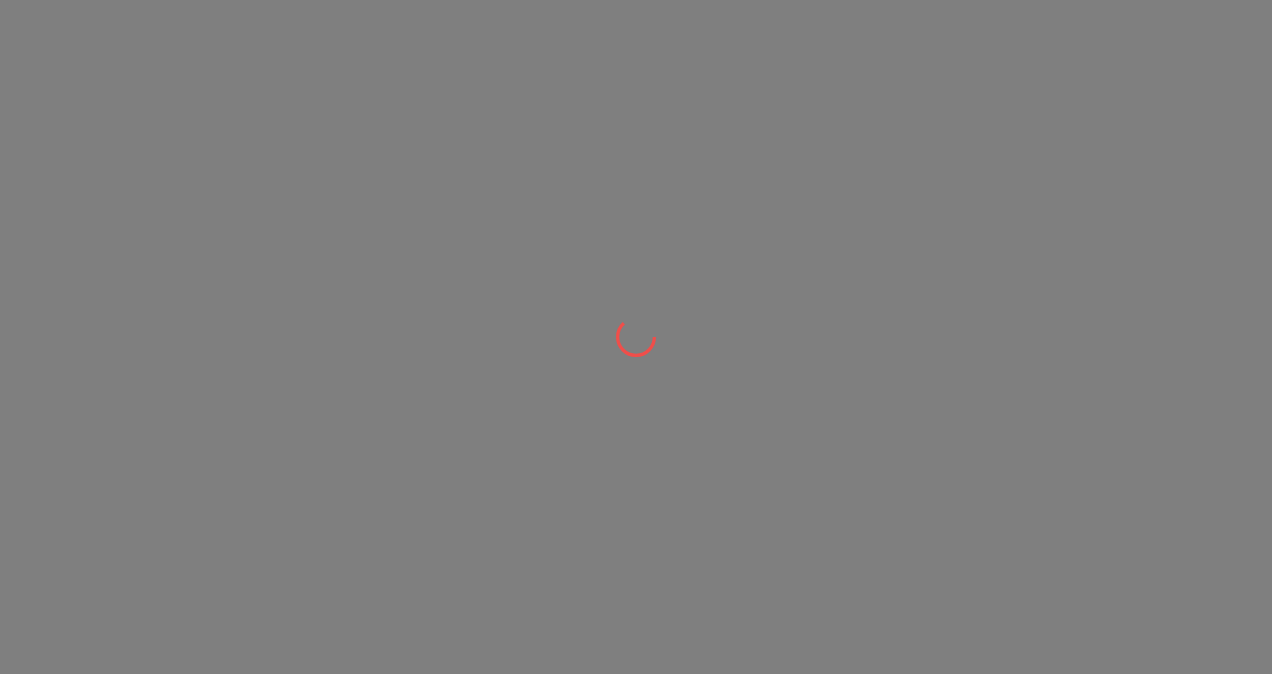 scroll, scrollTop: 0, scrollLeft: 0, axis: both 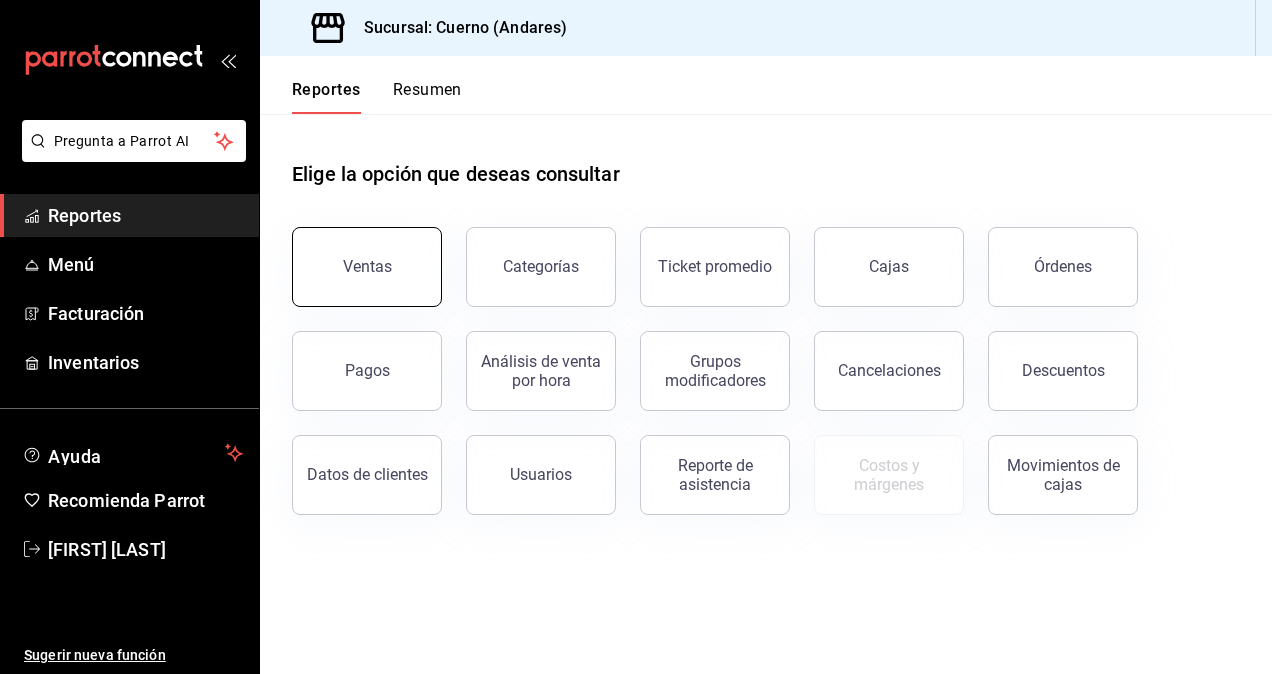 click on "Ventas" at bounding box center (367, 267) 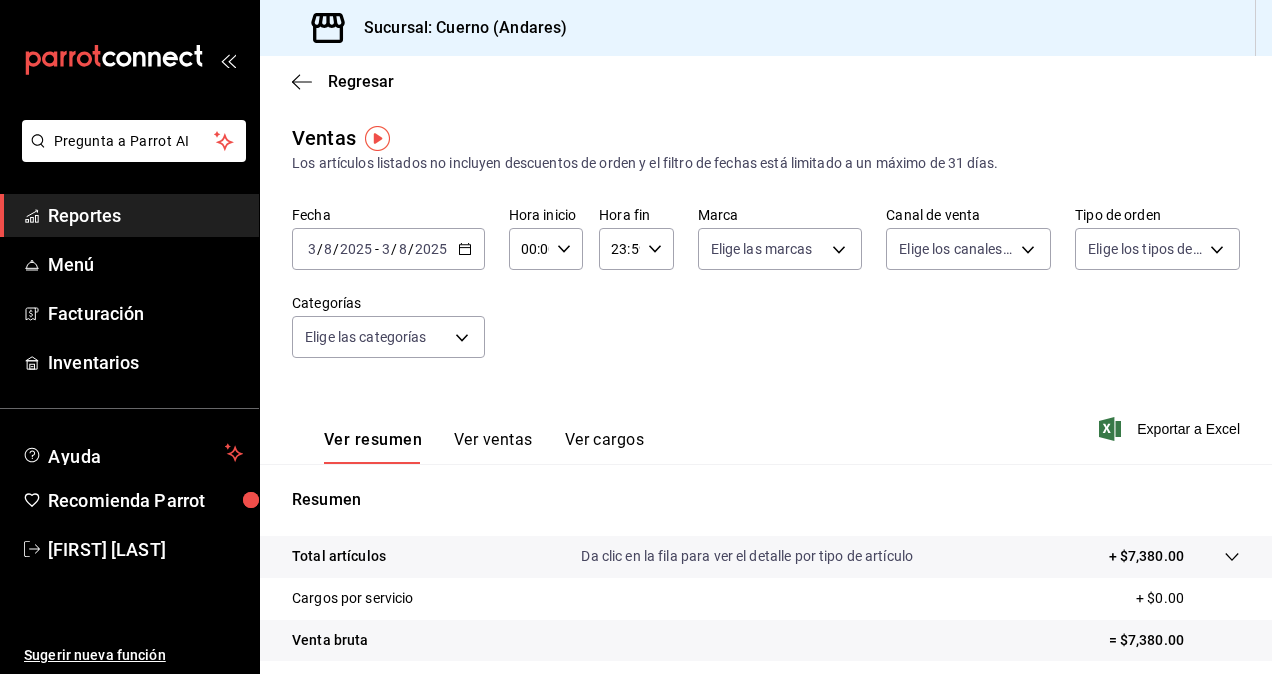 click 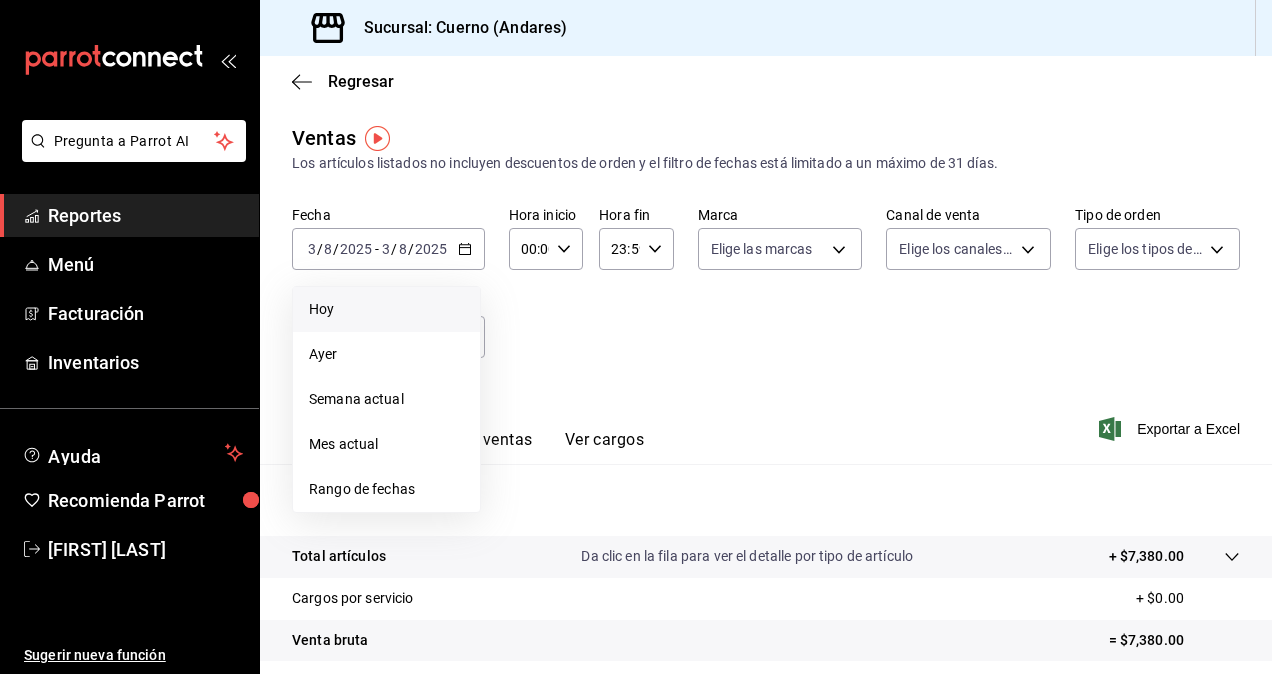 click on "Hoy" at bounding box center (386, 309) 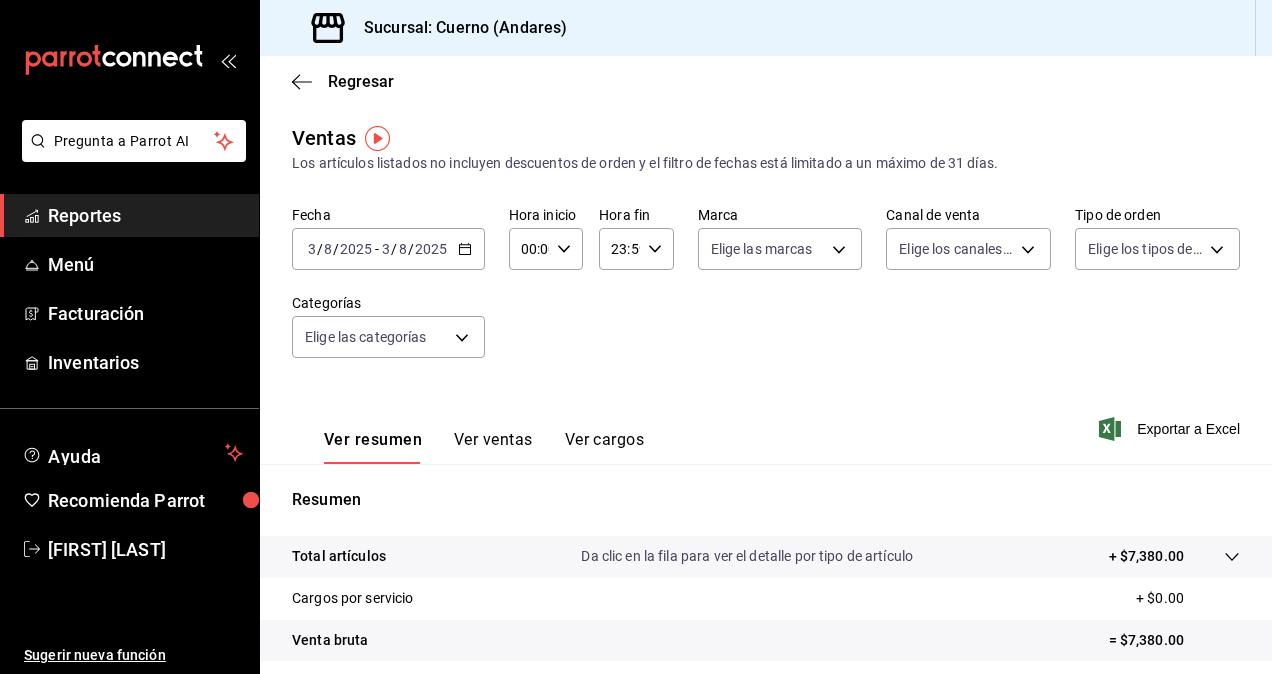 click 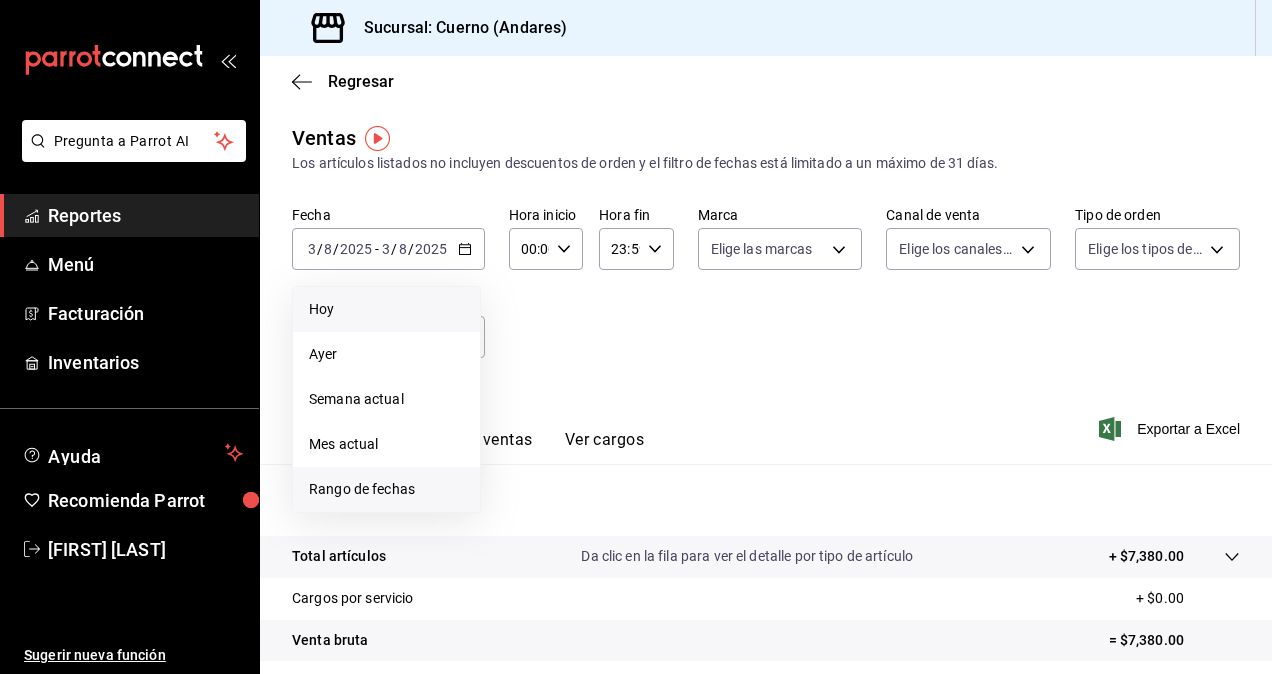 click on "Rango de fechas" at bounding box center [386, 489] 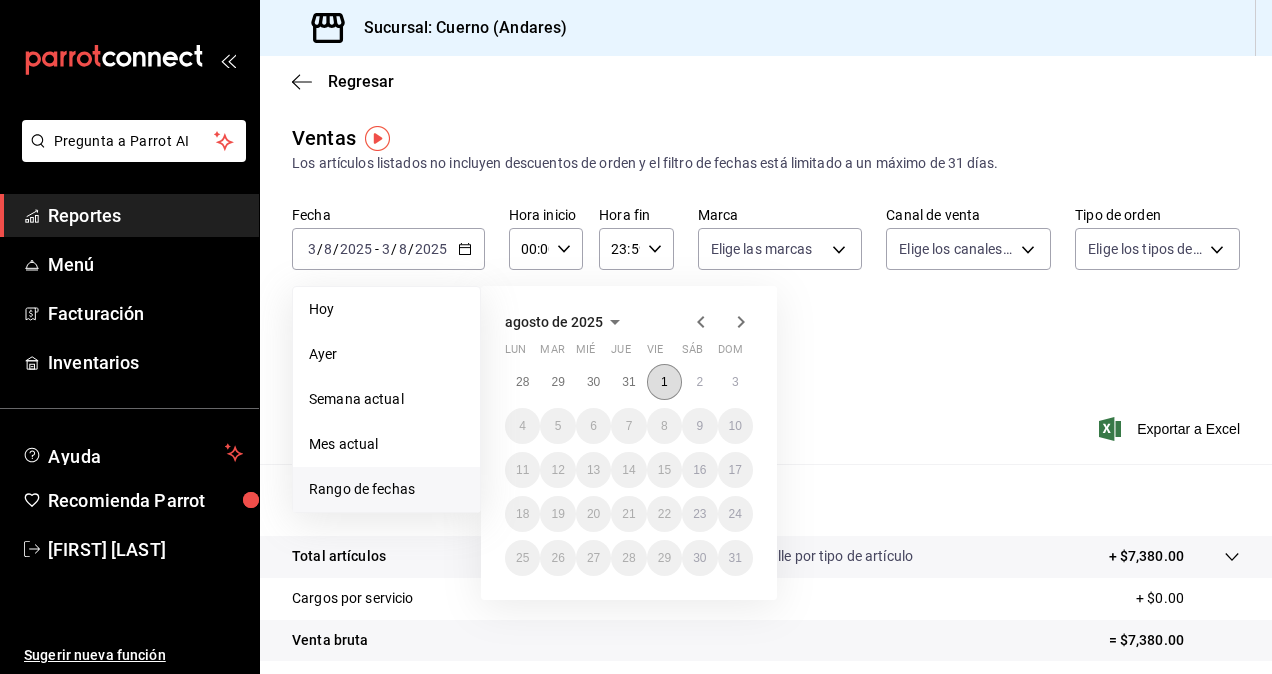 click on "1" at bounding box center [664, 382] 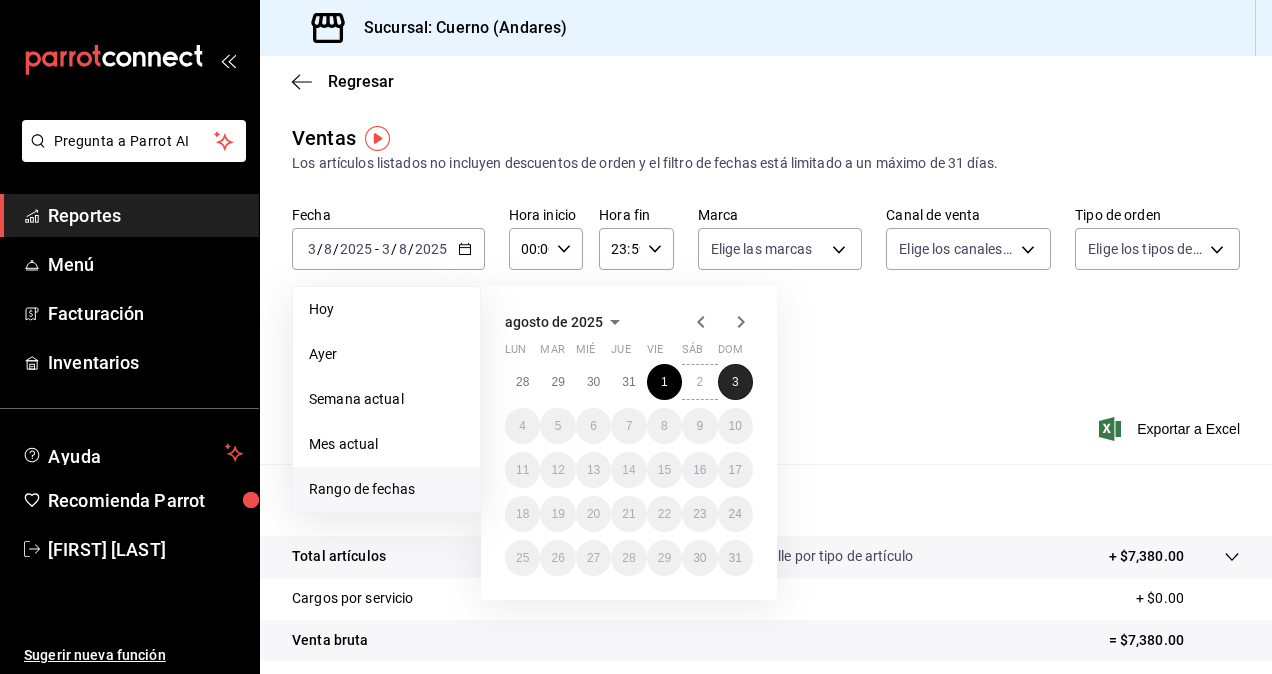 click on "3" at bounding box center (735, 382) 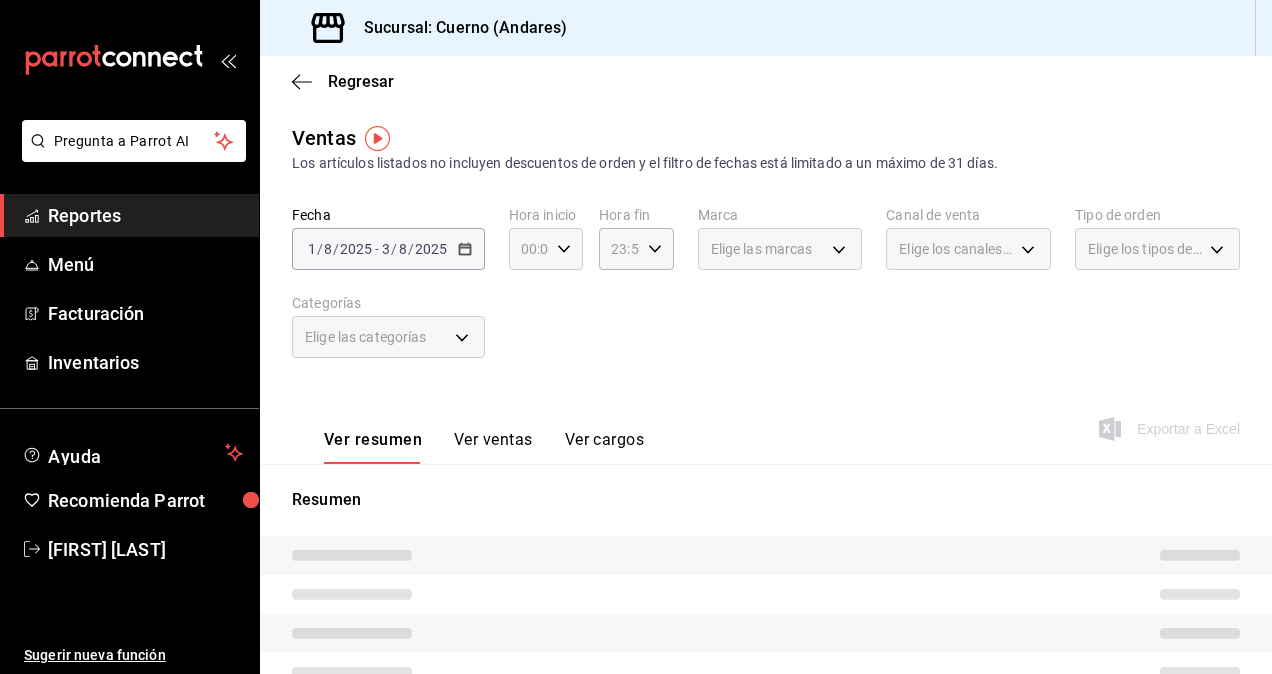 click 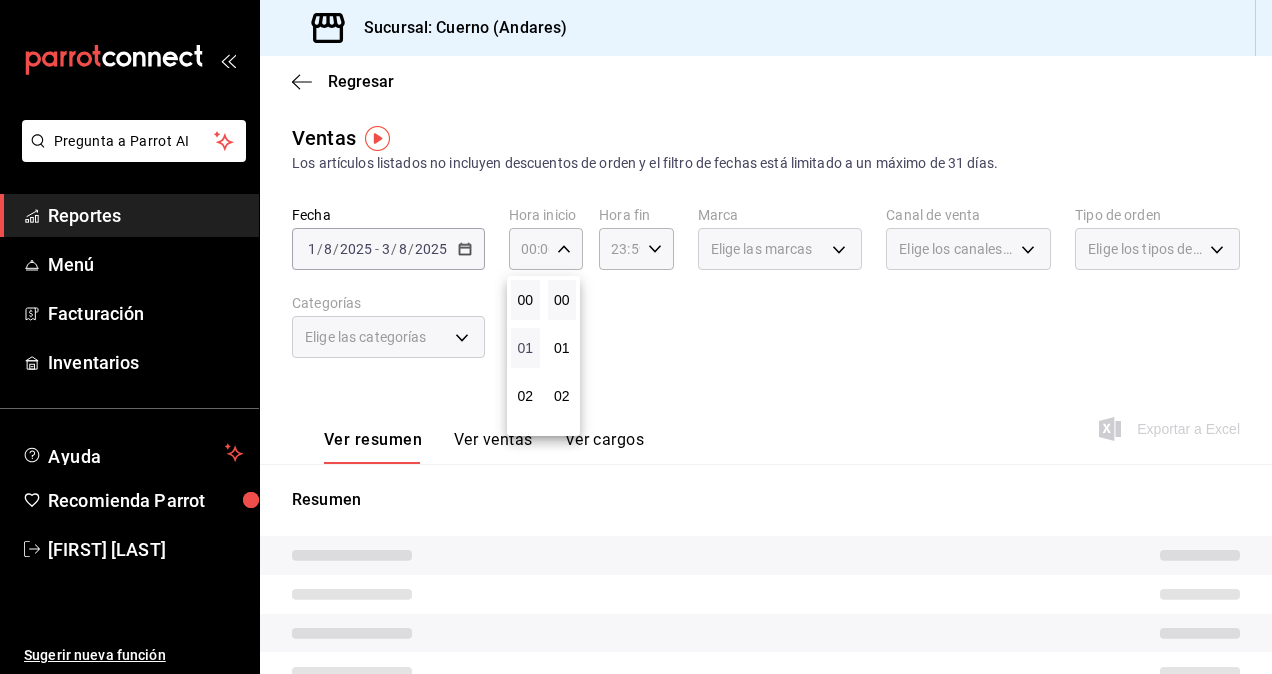 click on "01" at bounding box center (525, 348) 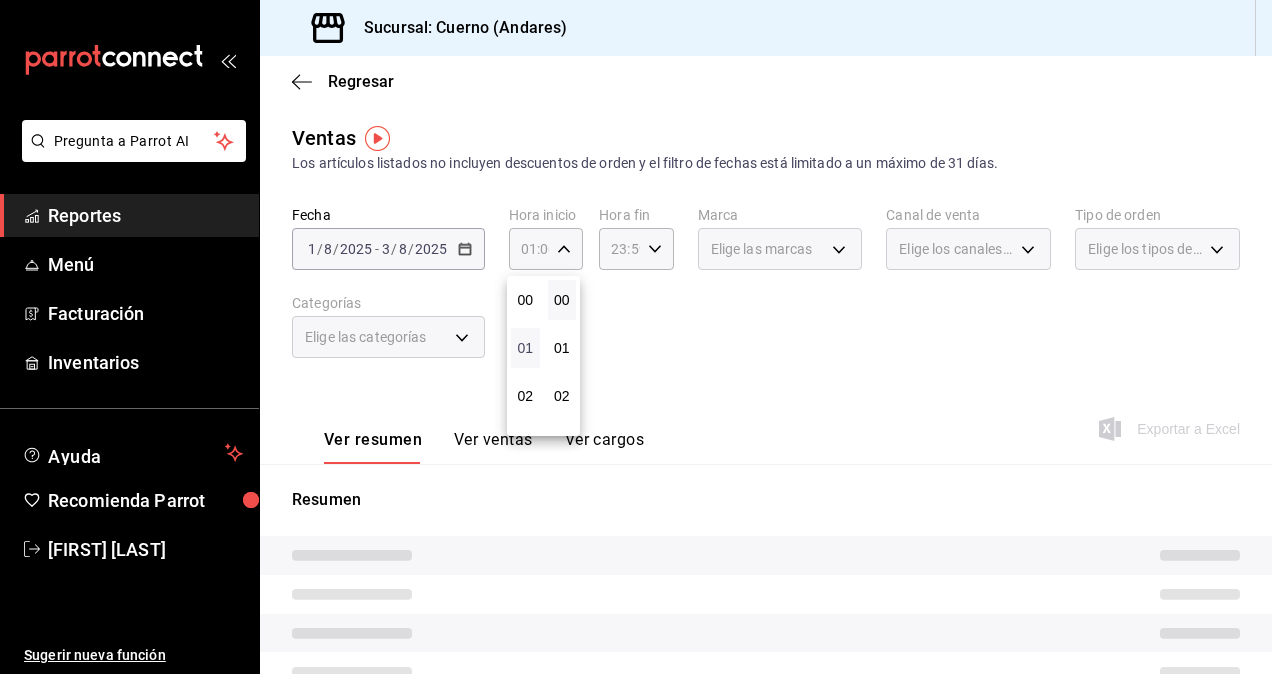 type 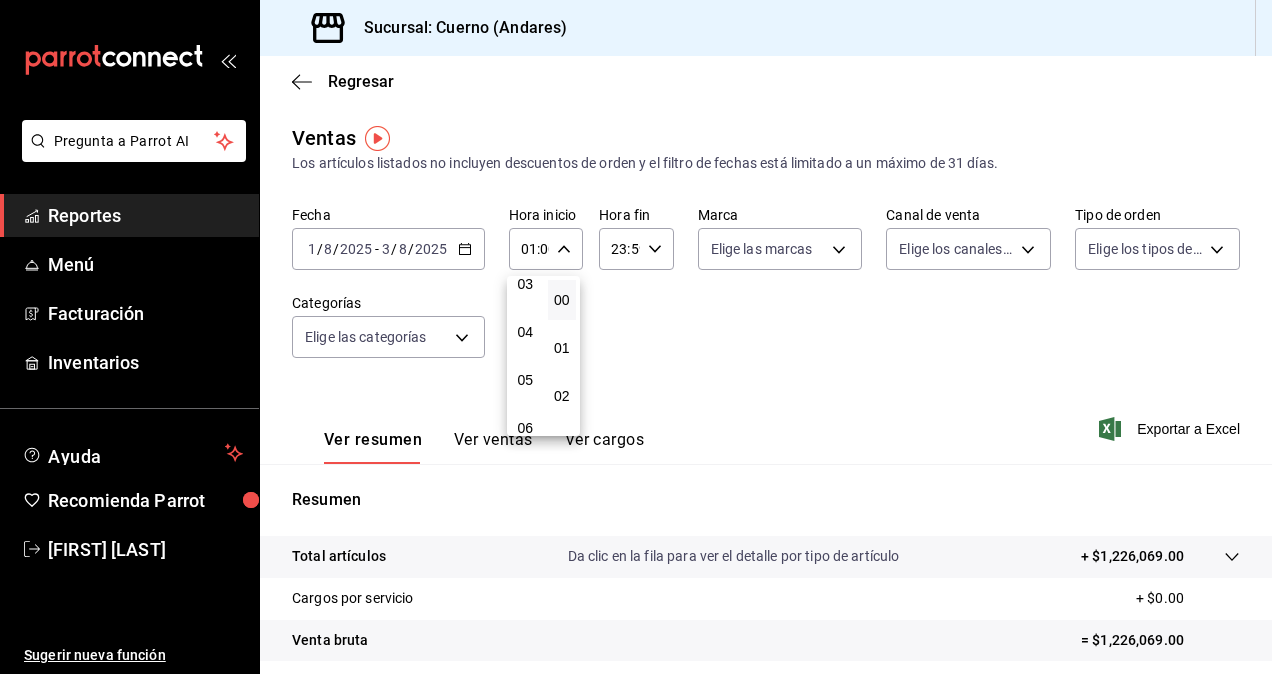 scroll, scrollTop: 200, scrollLeft: 0, axis: vertical 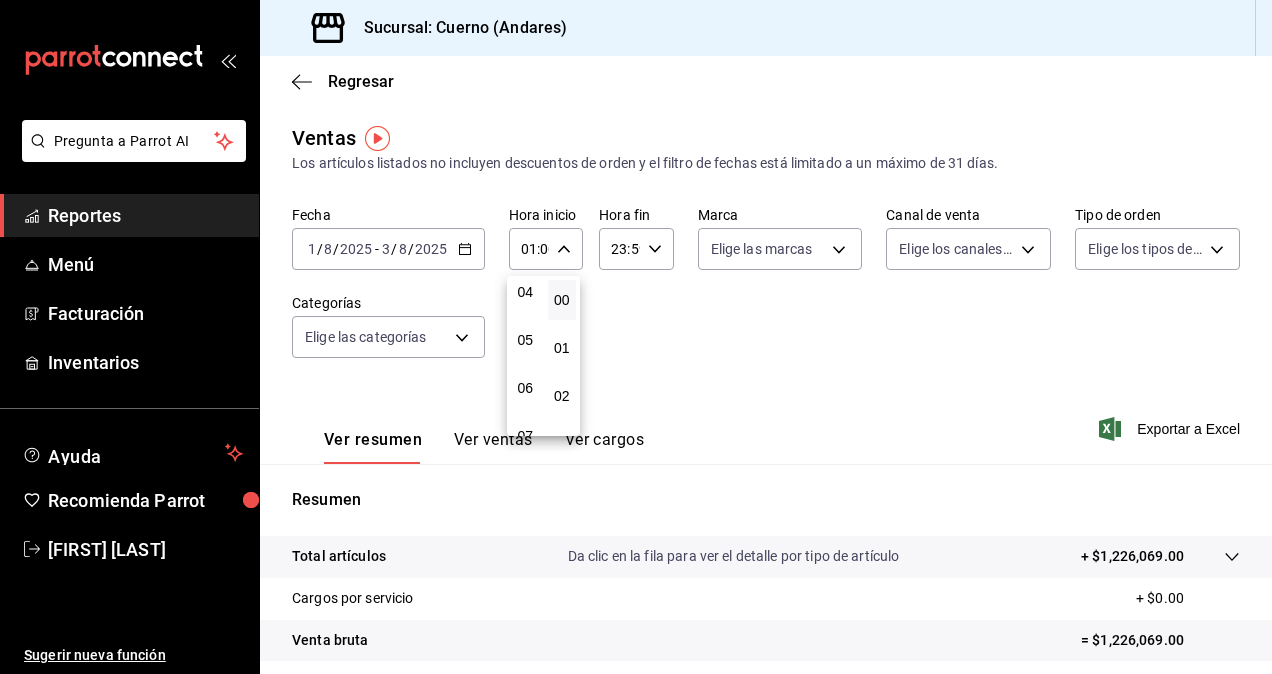 click on "05" at bounding box center [525, 340] 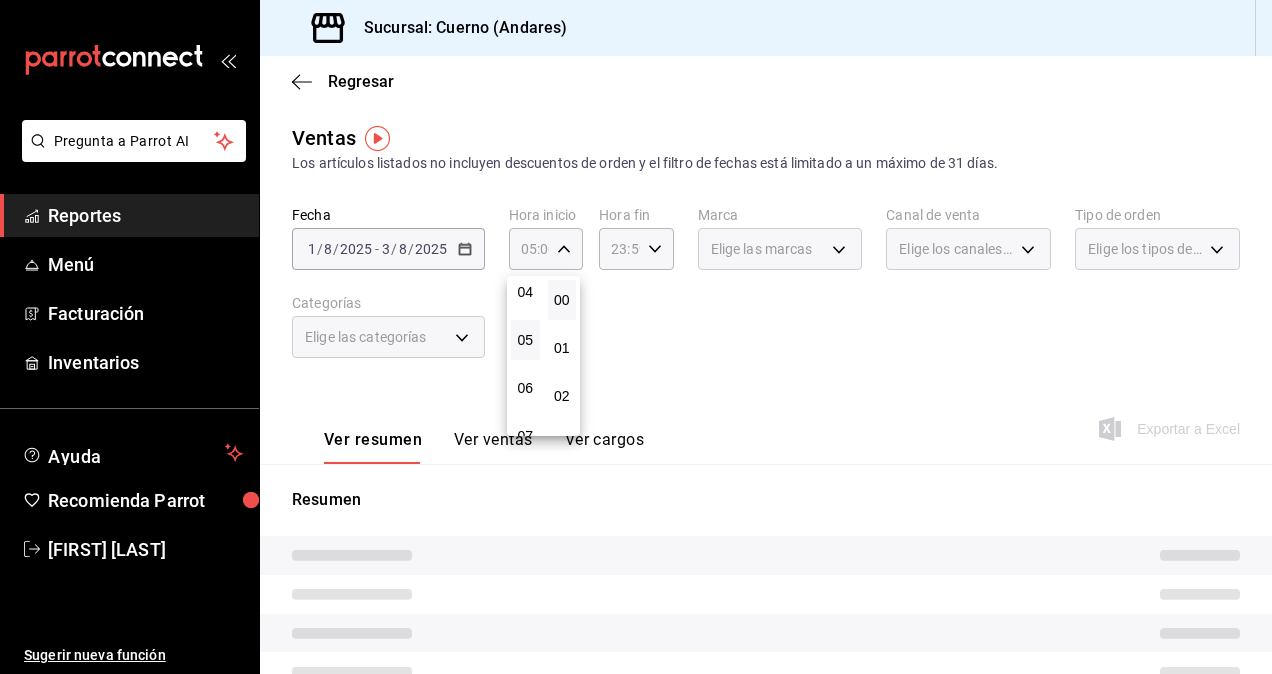 click at bounding box center (636, 337) 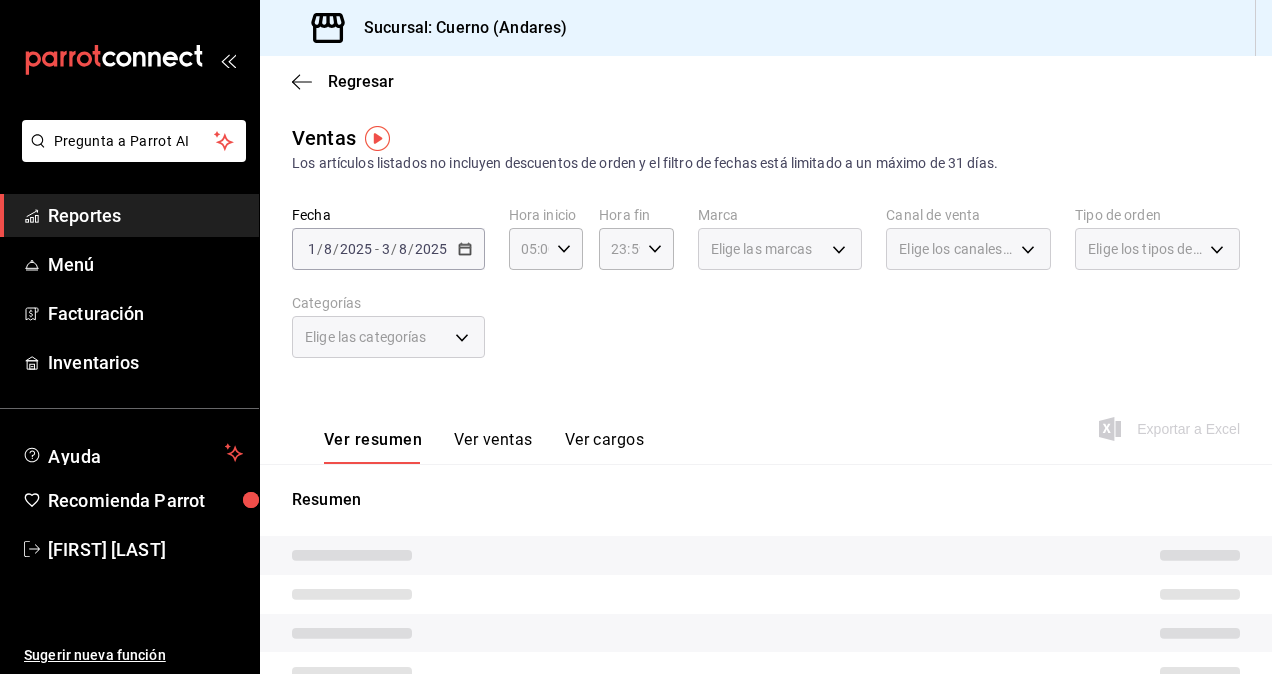click on "23:59 Hora fin" at bounding box center [636, 249] 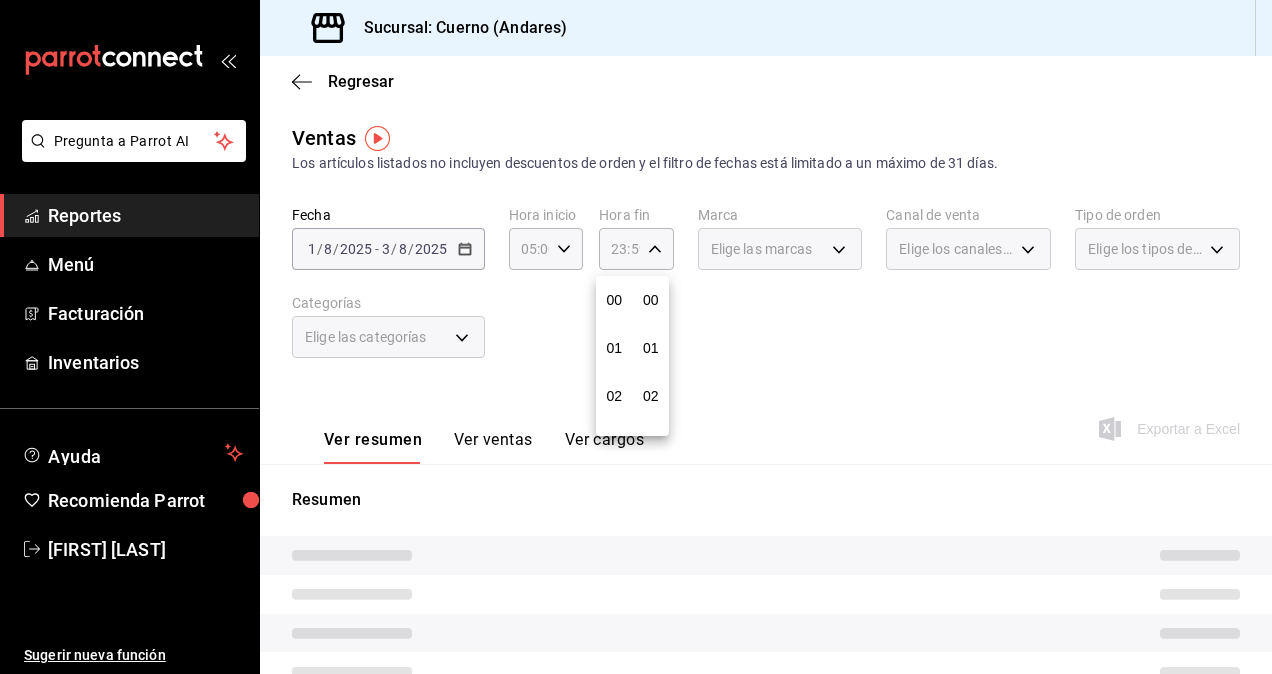 scroll, scrollTop: 992, scrollLeft: 0, axis: vertical 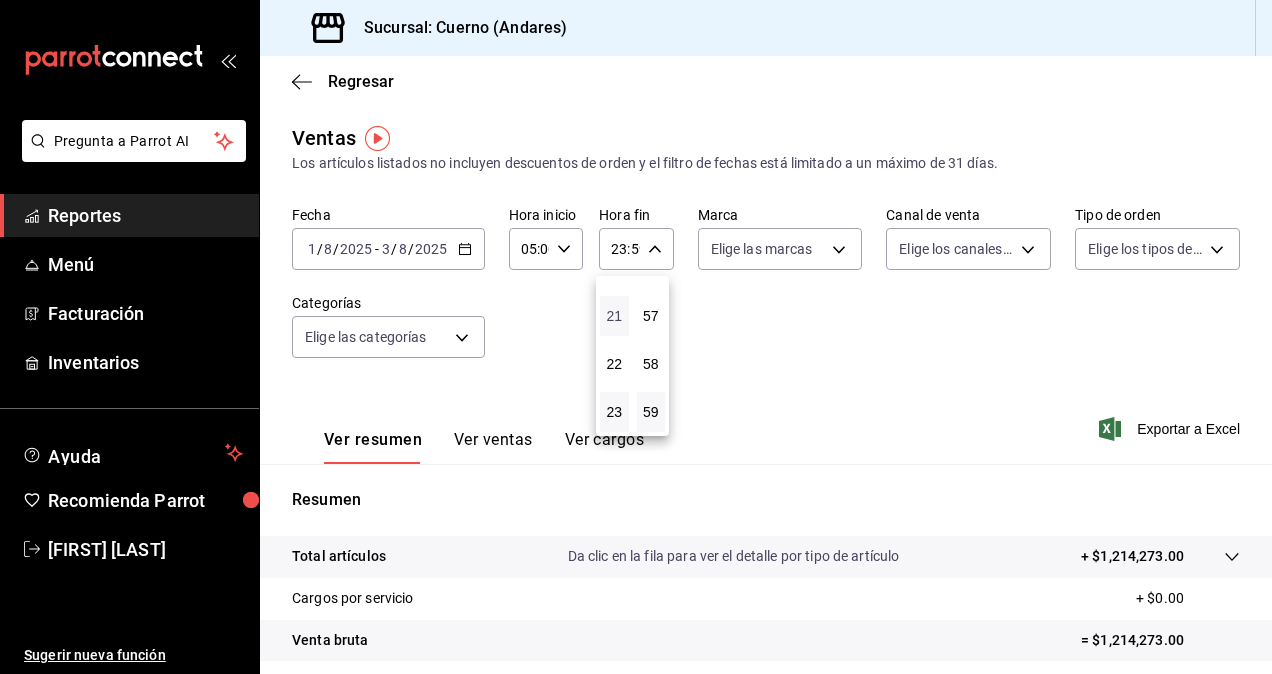 click on "21" at bounding box center [614, 316] 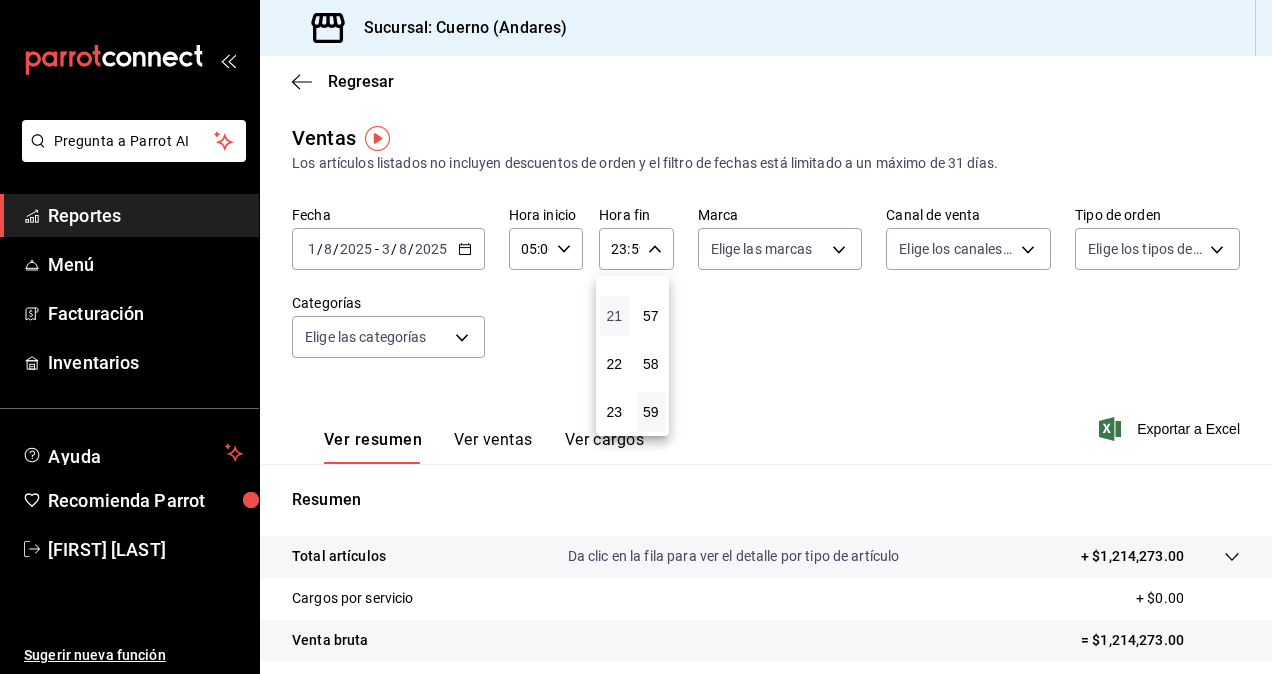 type on "21:59" 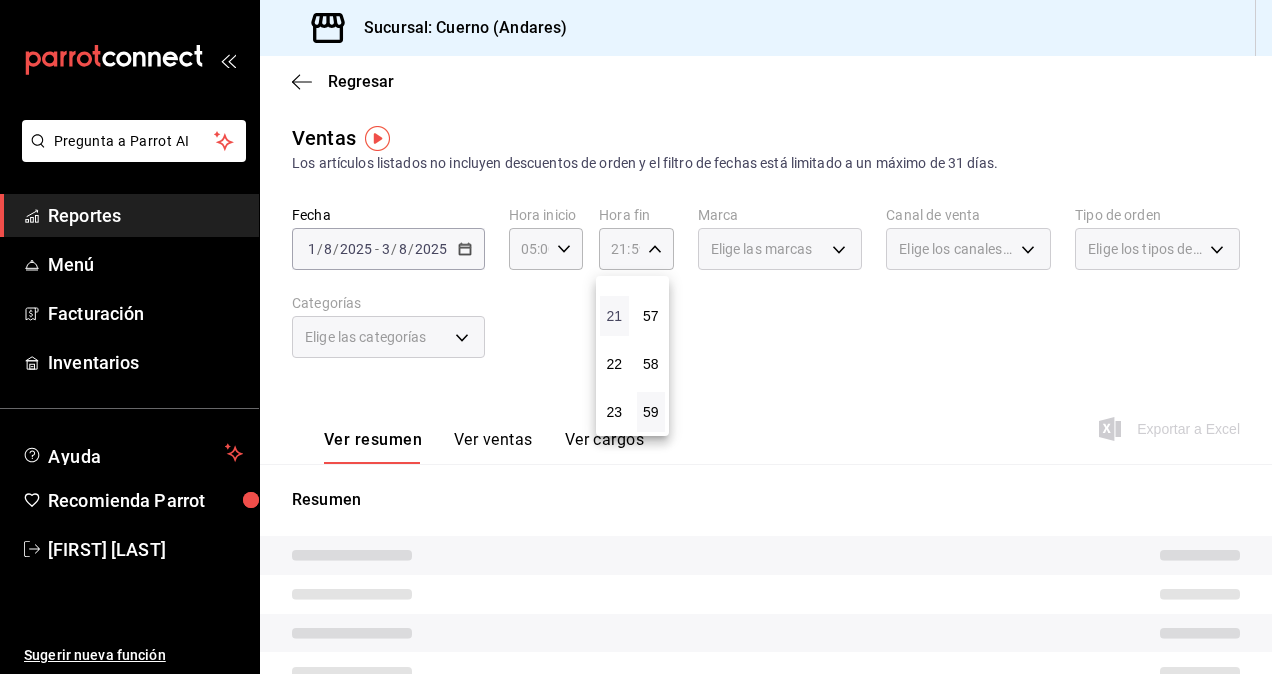 type 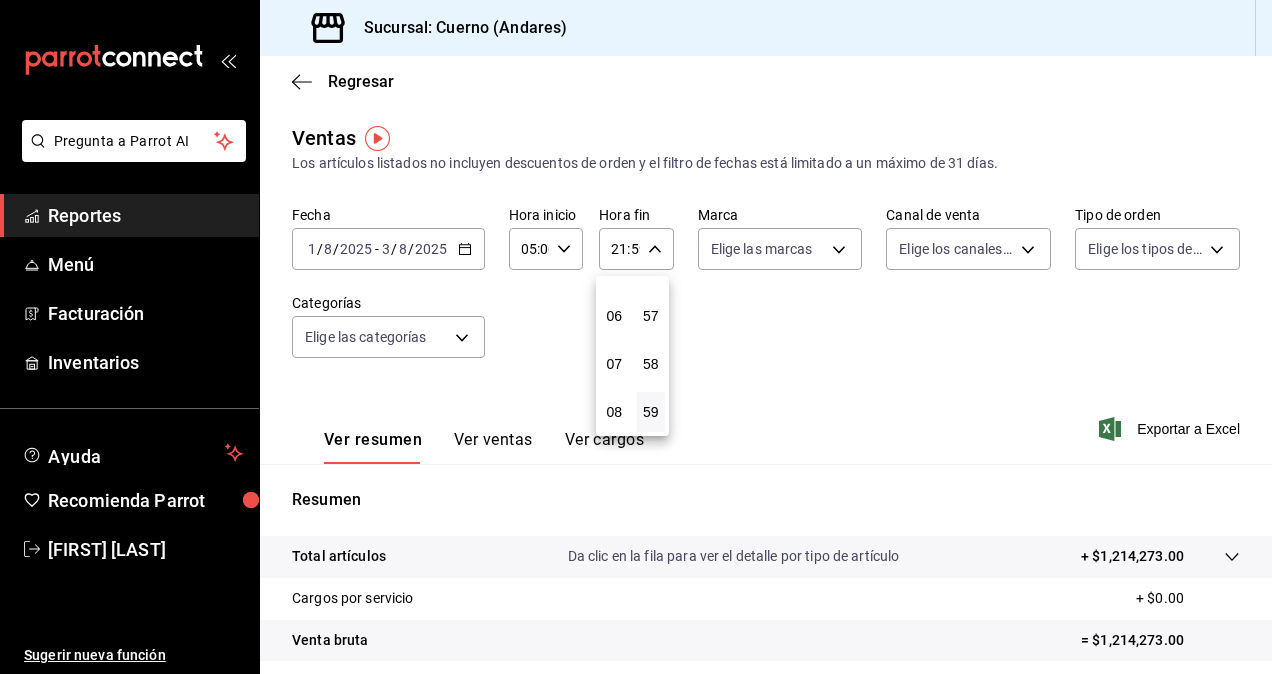 scroll, scrollTop: 232, scrollLeft: 0, axis: vertical 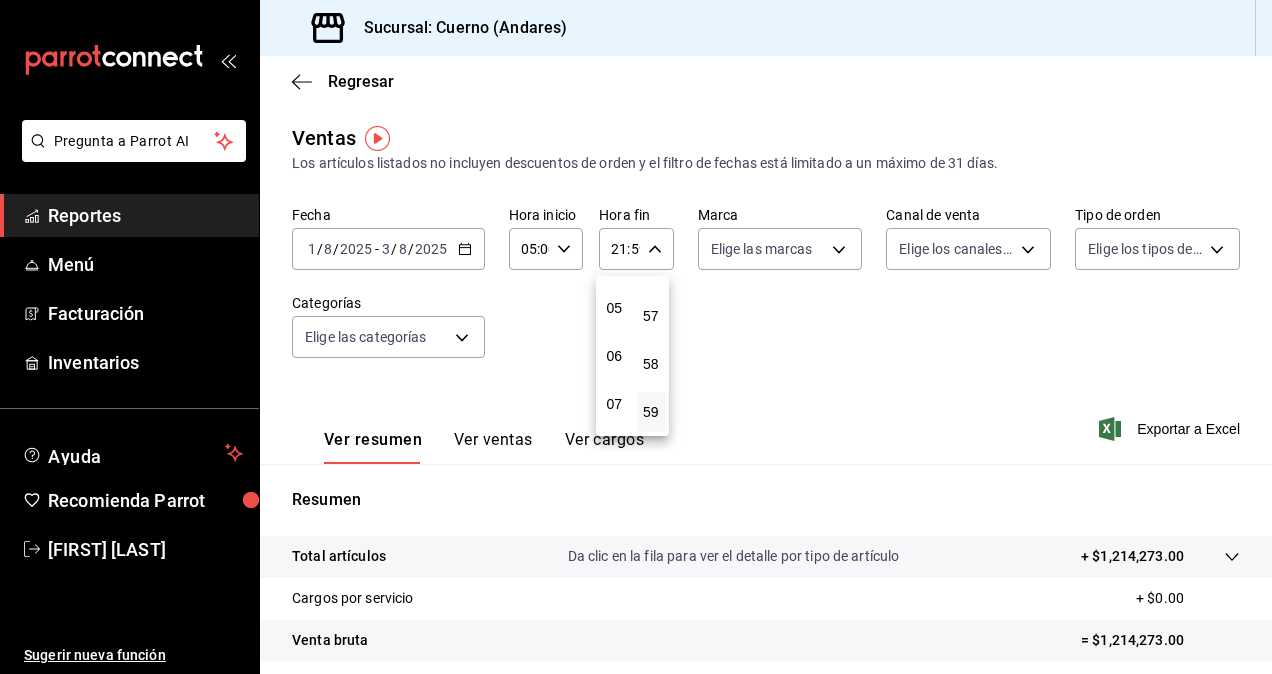 click on "05" at bounding box center (614, 308) 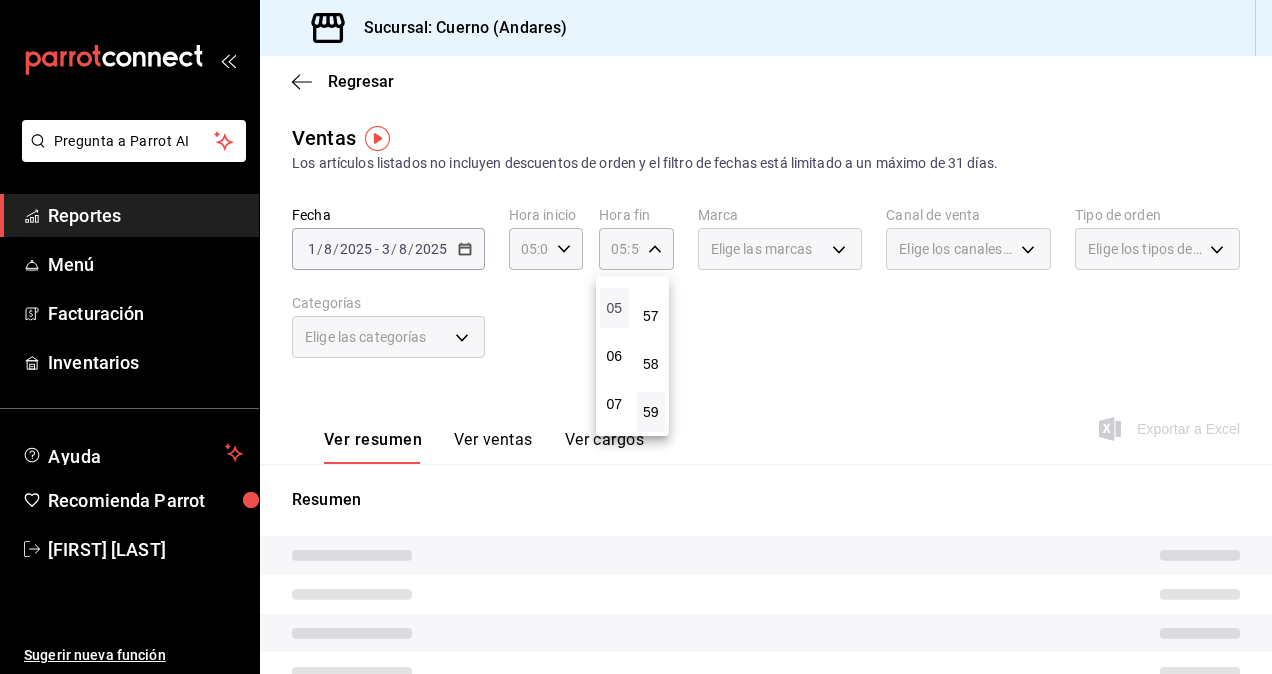click on "05" at bounding box center [614, 308] 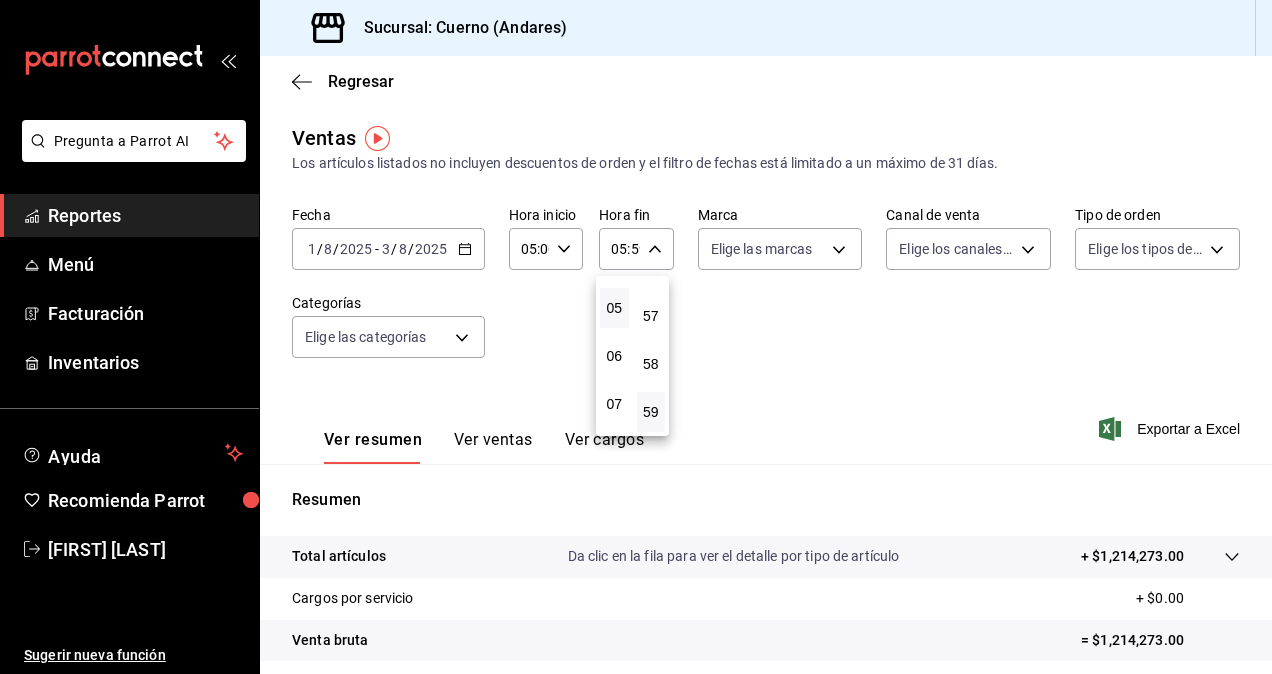 click at bounding box center [636, 337] 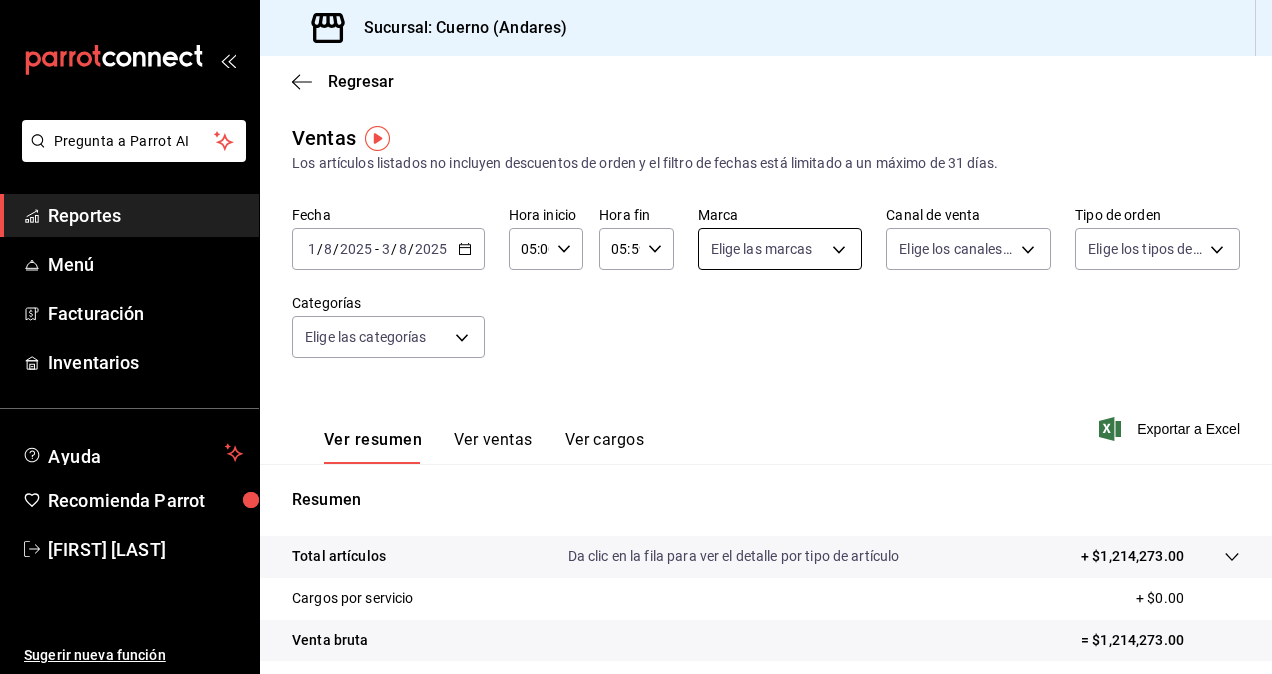 click on "Pregunta a Parrot AI Reportes   Menú   Facturación   Inventarios   Ayuda Recomienda Parrot   [FIRST] [LAST]   Sugerir nueva función   Sucursal: Cuerno (Andares) Regresar Ventas Los artículos listados no incluyen descuentos de orden y el filtro de fechas está limitado a un máximo de 31 días. Fecha [DATE] [DATE] - [DATE] [DATE] Hora inicio [TIME] Hora inicio Hora fin [TIME] Hora fin Marca Elige las marcas Canal de venta Elige los canales de venta Tipo de orden Elige los tipos de orden Categorías Elige las categorías Ver resumen Ver ventas Ver cargos Exportar a Excel Resumen Total artículos Da clic en la fila para ver el detalle por tipo de artículo + $1,214,273.00 Cargos por servicio + $0.00 Venta bruta = $1,214,273.00 Descuentos totales - $4,605.00 Certificados de regalo - $61,001.00 Venta total = $1,148,667.00 Impuestos - $158,436.83 Venta neta = $990,230.17 Pregunta a Parrot AI Reportes   Menú   Facturación   Inventarios   Ayuda Recomienda Parrot       Ir a video" at bounding box center (636, 337) 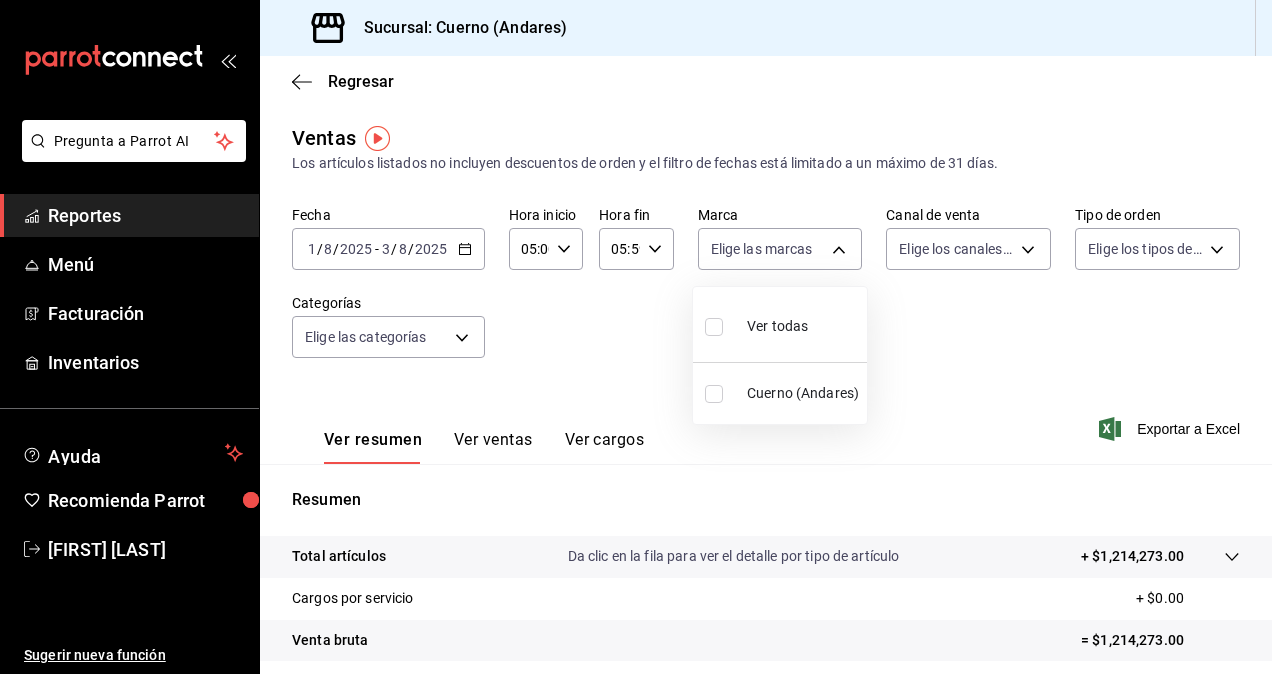 click on "Ver todas" at bounding box center (777, 326) 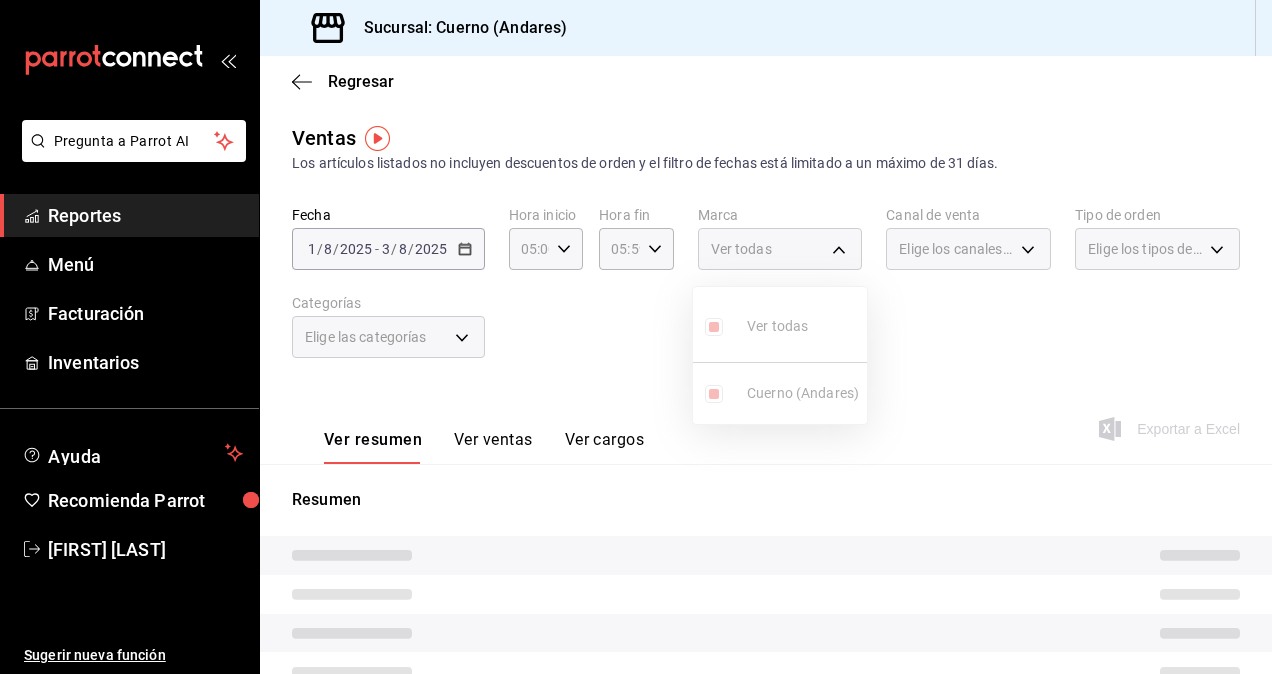 click at bounding box center (636, 337) 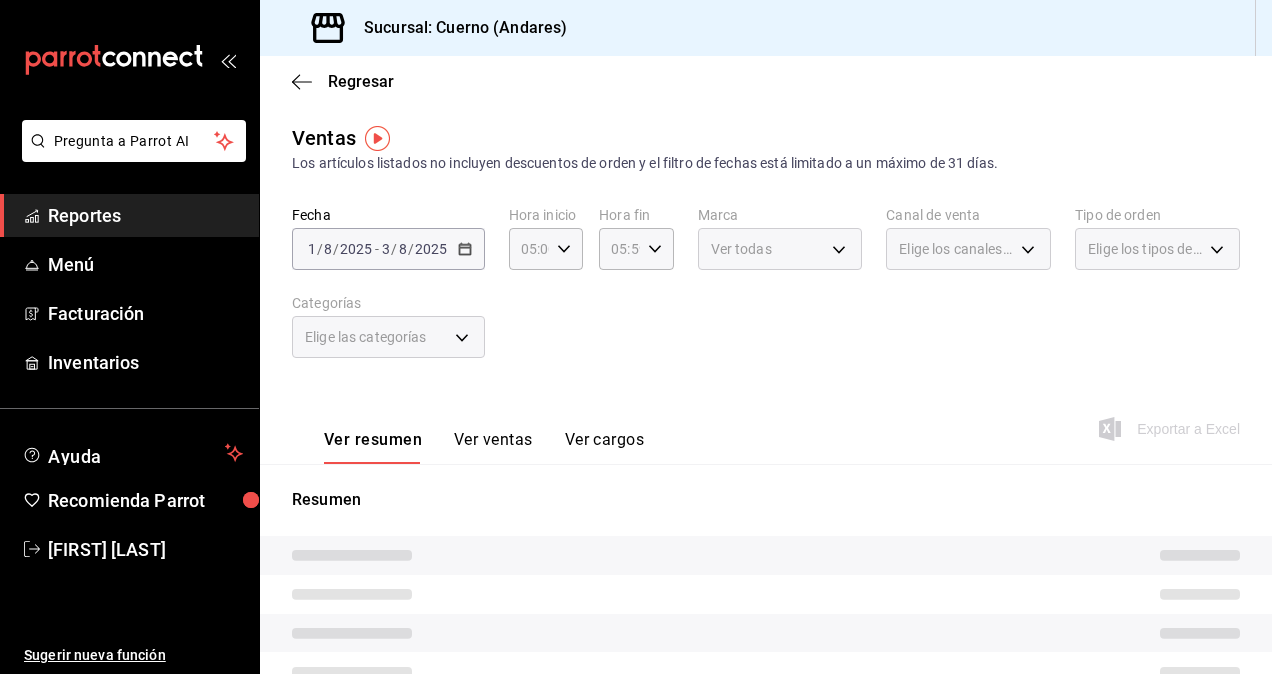 click on "Elige los canales de venta" at bounding box center [968, 249] 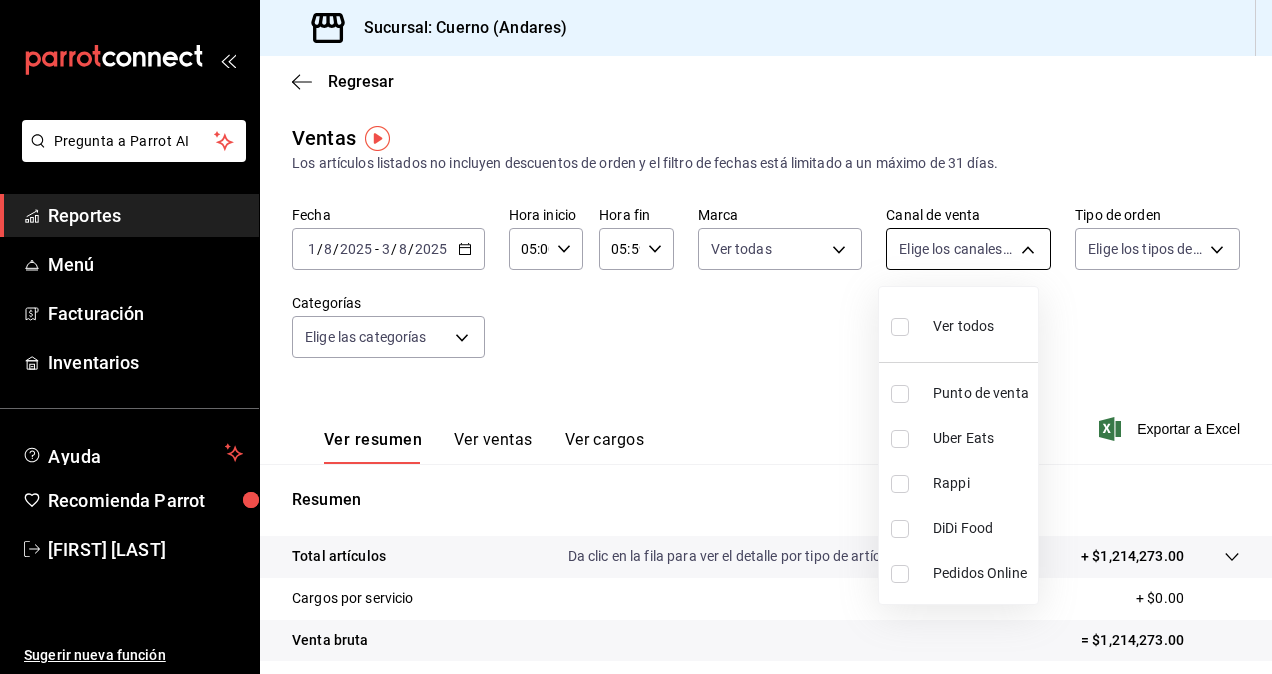 click on "Pregunta a Parrot AI Reportes   Menú   Facturación   Inventarios   Ayuda Recomienda Parrot   [FIRST] [LAST]   Sugerir nueva función   Sucursal: Cuerno (Andares) Regresar Ventas Los artículos listados no incluyen descuentos de orden y el filtro de fechas está limitado a un máximo de 31 días. Fecha [DATE] [DATE] - [DATE] [DATE] Hora inicio [TIME] Hora inicio Hora fin [TIME] Hora fin Marca Ver todas c9e961b9-bc29-480f-a65c-324ff110f526 Canal de venta Elige los canales de venta Tipo de orden Elige los tipos de orden Categorías Elige las categorías Ver resumen Ver ventas Ver cargos Exportar a Excel Resumen Total artículos Da clic en la fila para ver el detalle por tipo de artículo + $1,214,273.00 Cargos por servicio + $0.00 Venta bruta = $1,214,273.00 Descuentos totales - $4,605.00 Certificados de regalo - $61,001.00 Venta total = $1,148,667.00 Impuestos - $158,436.83 Venta neta = $990,230.17 Pregunta a Parrot AI Reportes   Menú   Facturación   Inventarios   Ayuda" at bounding box center [636, 337] 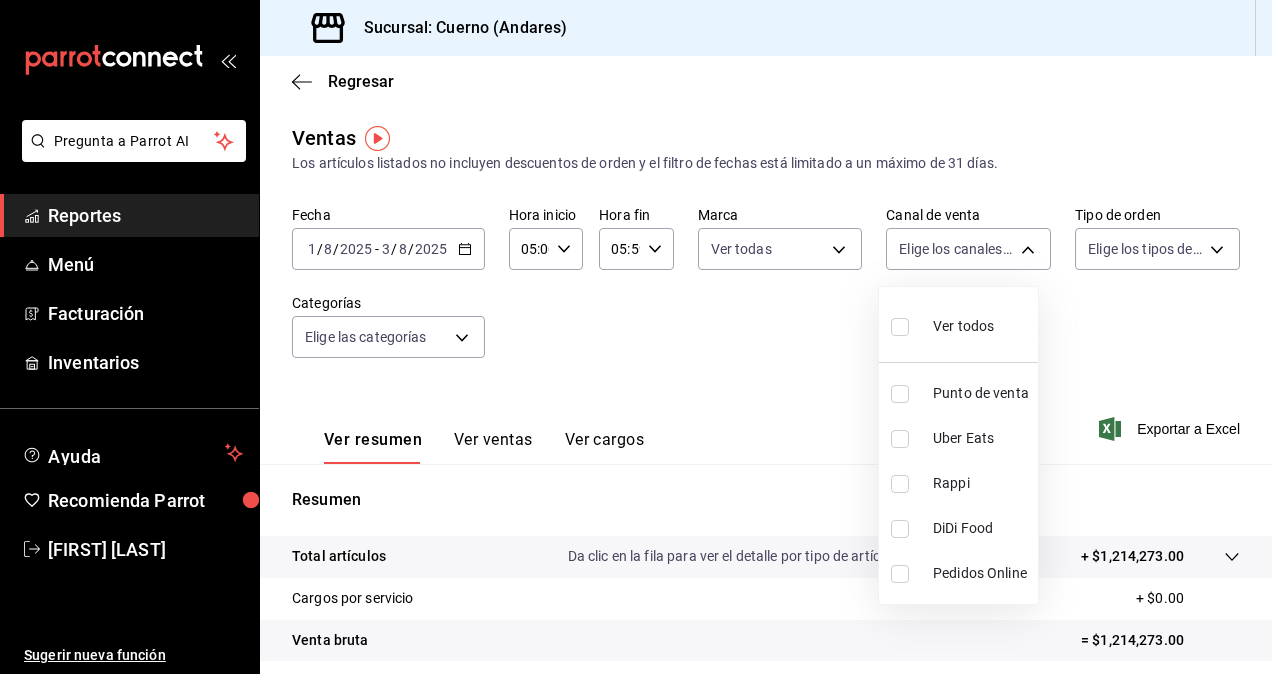 click on "Ver todos" at bounding box center (963, 326) 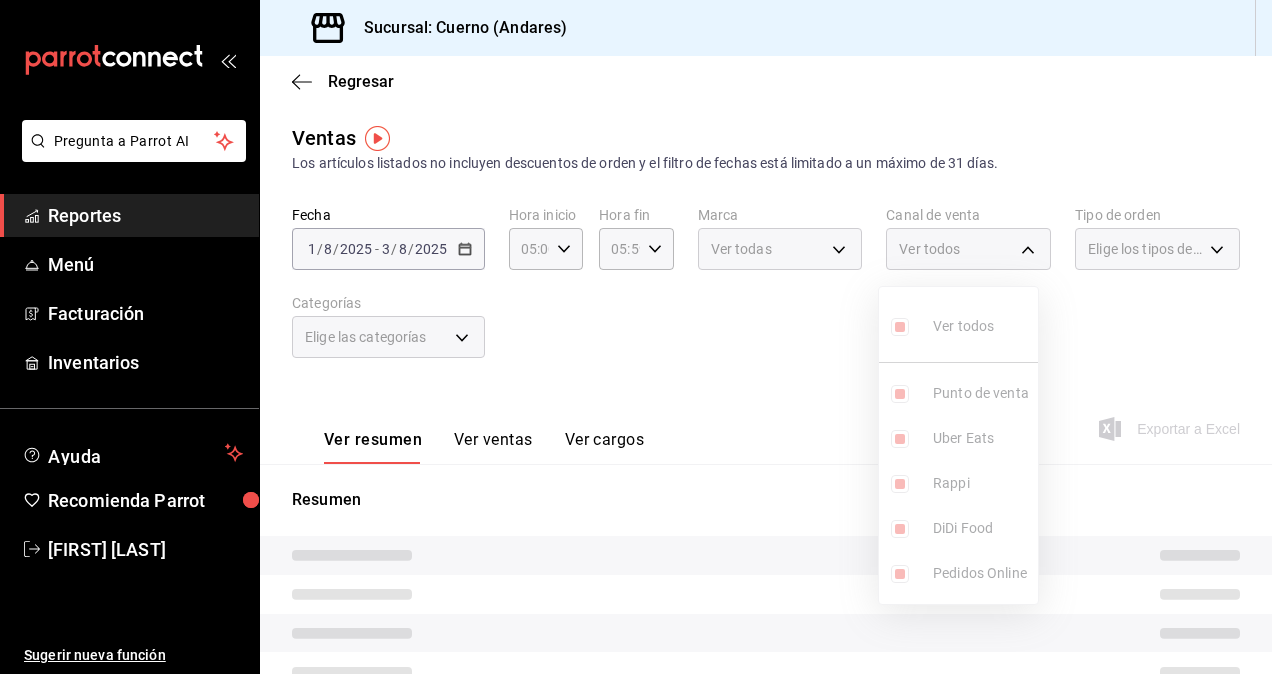 click at bounding box center (636, 337) 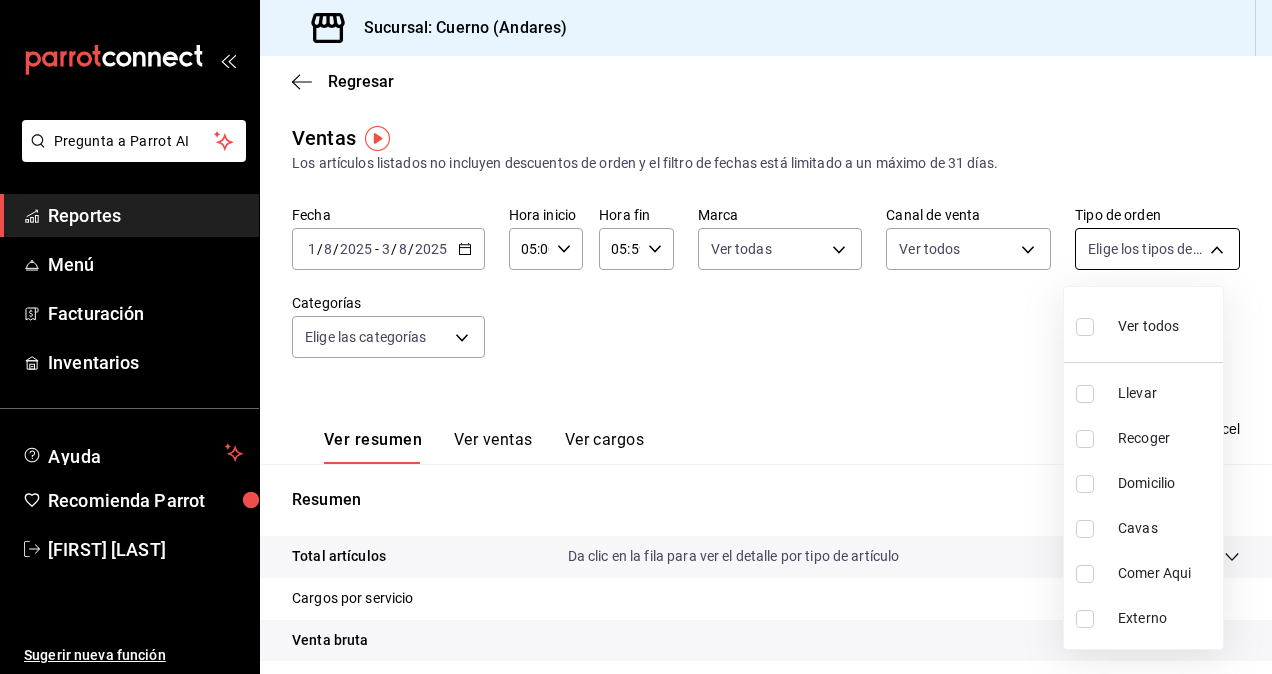 click on "Pregunta a Parrot AI Reportes   Menú   Facturación     Ayuda Recomienda Parrot   [FIRST] [LAST]   Sugerir nueva función   Sucursal: Cuerno (Andares) Regresar Ventas Los artículos listados no incluyen descuentos de orden y el filtro de fechas está limitado a un máximo de 31 días. Fecha [DATE] [DATE] - [DATE] [DATE] Hora inicio [TIME] Hora inicio Hora fin [TIME] Hora fin Marca Ver todas c9e961b9-bc29-480f-a65c-324ff110f526 Canal de venta Ver todos PARROT,UBER_EATS,RAPPI,DIDI_FOOD,ONLINE Tipo de orden Elige los tipos de orden Categorías Elige las categorías Ver resumen Ver ventas Ver cargos Exportar a Excel Resumen Total artículos Da clic en la fila para ver el detalle por tipo de artículo + $1,214,273.00 Cargos por servicio + $0.00 Venta bruta = $1,214,273.00 Descuentos totales - $4,605.00 Certificados de regalo - $61,001.00 Venta total = $1,148,667.00 Impuestos - $158,436.83 Venta neta = $990,230.17 Pregunta a Parrot AI Reportes   Menú   Facturación   Inventarios   Ayuda" at bounding box center (636, 337) 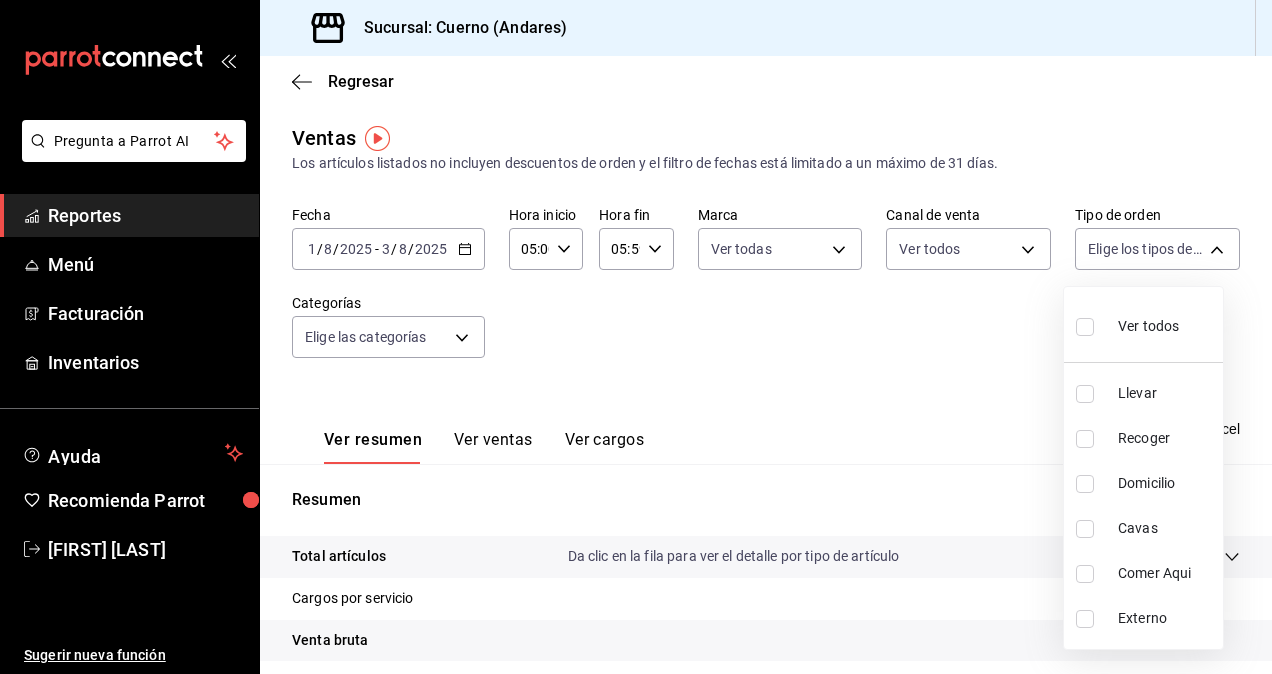 click on "Ver todos" at bounding box center [1148, 326] 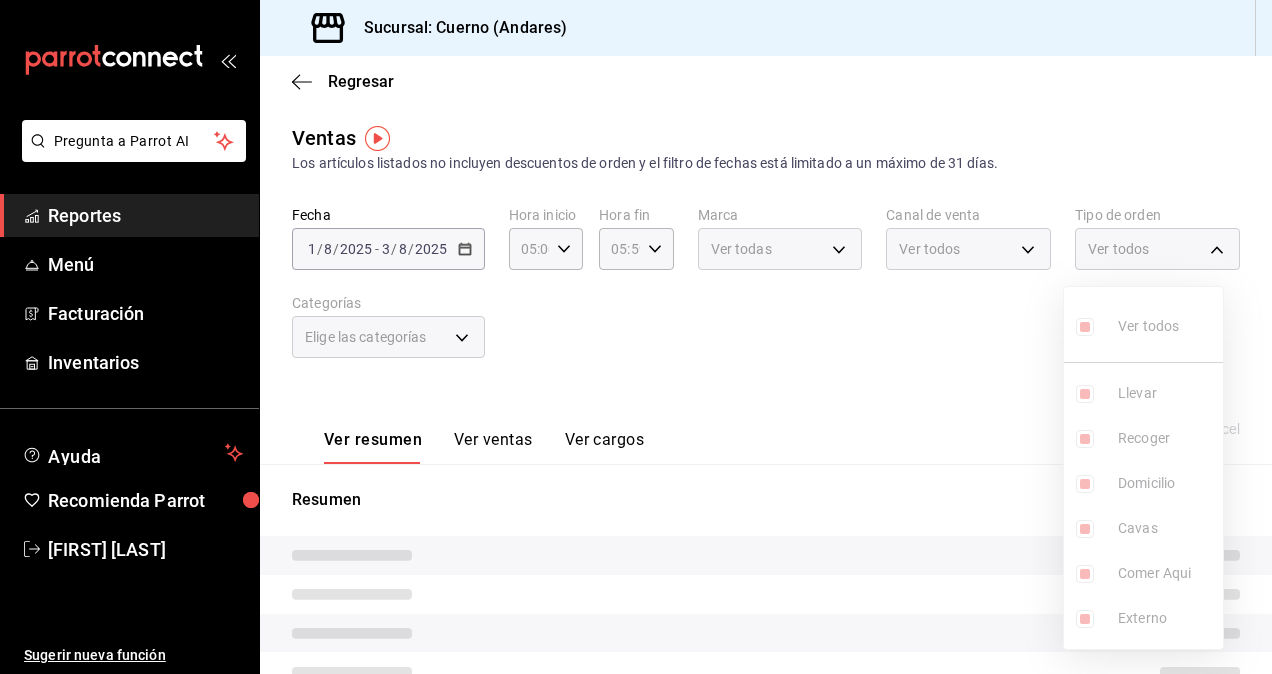 click at bounding box center (636, 337) 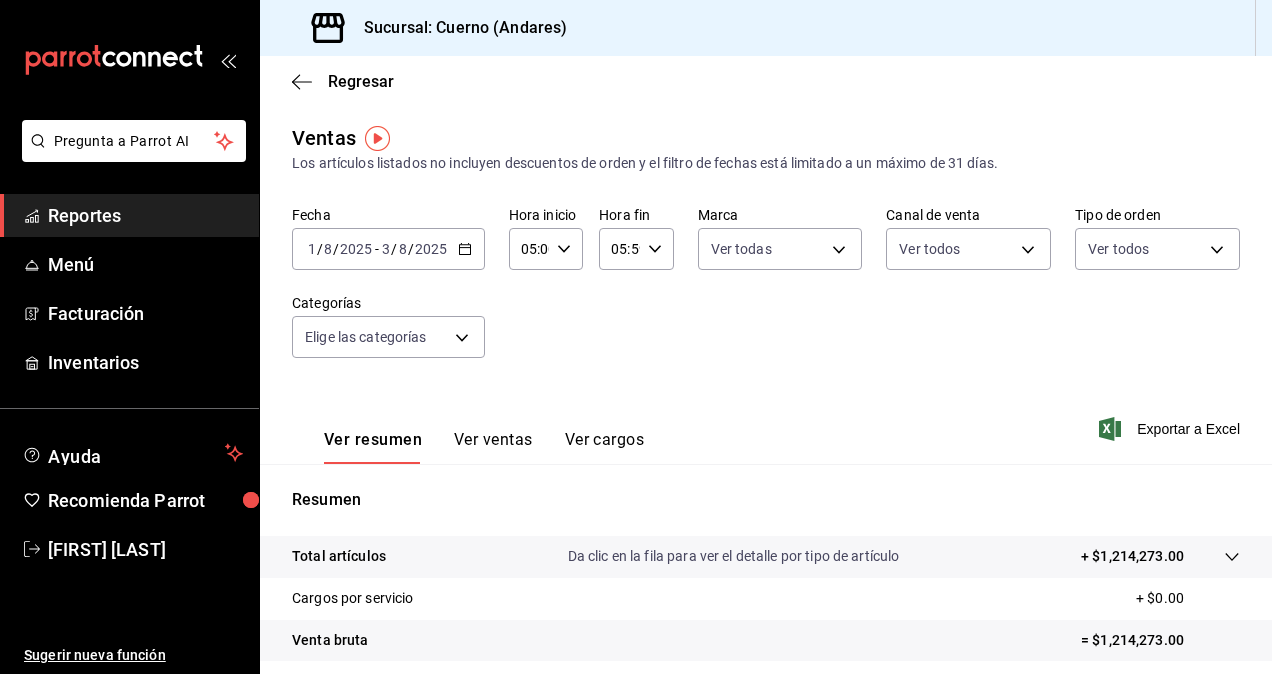 click on "Pregunta a Parrot AI Reportes   Menú   Facturación   Inventarios   Ayuda Recomienda Parrot   [FIRST] [LAST]   Sugerir nueva función   Sucursal: Cuerno (Andares) Regresar Ventas Los artículos listados no incluyen descuentos de orden y el filtro de fechas está limitado a un máximo de 31 días. Fecha [DATE] [DATE] - [DATE] [DATE] Hora inicio [TIME] Hora inicio Hora fin [TIME] Hora fin Marca Ver todas c9e961b9-bc29-480f-a65c-324ff110f526 Canal de venta Ver todos PARROT,UBER_EATS,RAPPI,DIDI_FOOD,ONLINE Tipo de orden Ver todos dfbf6a66-9e2c-4531-8c07-cb6fdb35851c,965fb10a-4951-4111-90b6-db3caf29f93a,2f3c6ddf-f2f0-4b33-94aa-6106056d2523,e5de5b04-21e8-4158-85b2-a30163295aec,798ef188-545e-4de6-8dc6-b7ad765edc5f,EXTERNAL Categorías Elige las categorías Ver resumen Ver ventas Ver cargos Exportar a Excel Resumen Total artículos Da clic en la fila para ver el detalle por tipo de artículo + $1,214,273.00 Cargos por servicio + $0.00 Venta bruta = $1,214,273.00 Descuentos totales Reportes" at bounding box center (636, 337) 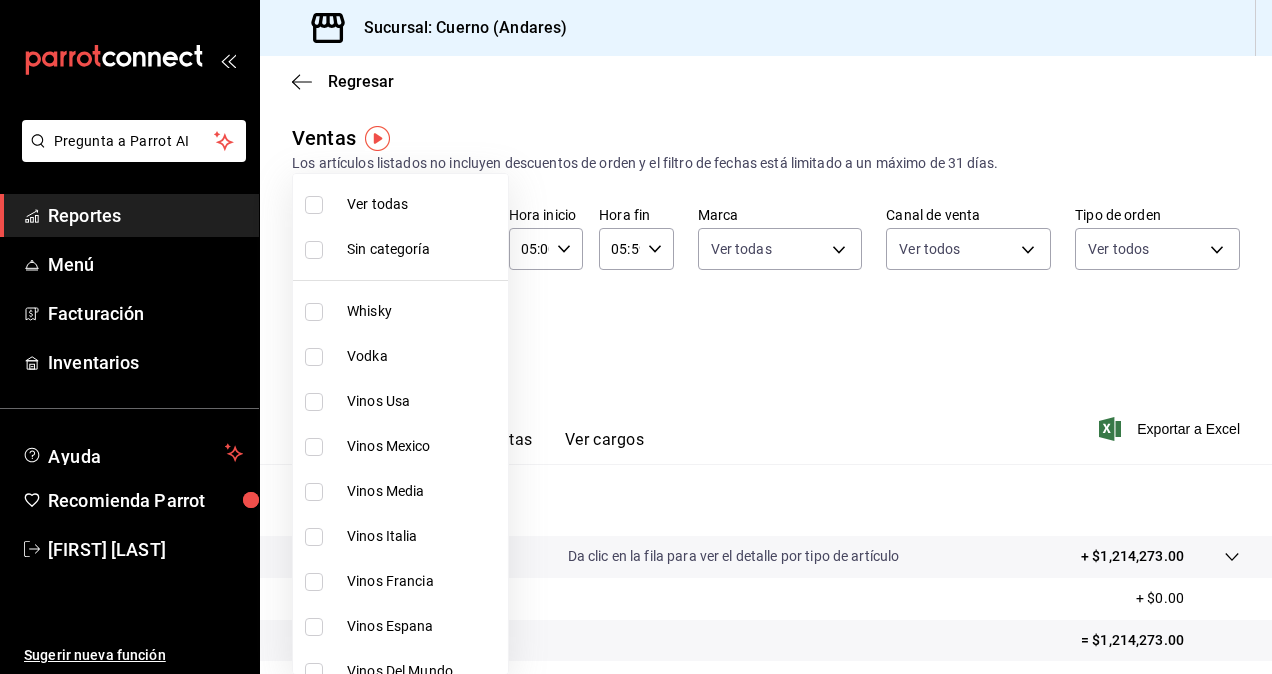 click on "Ver todas" at bounding box center (423, 204) 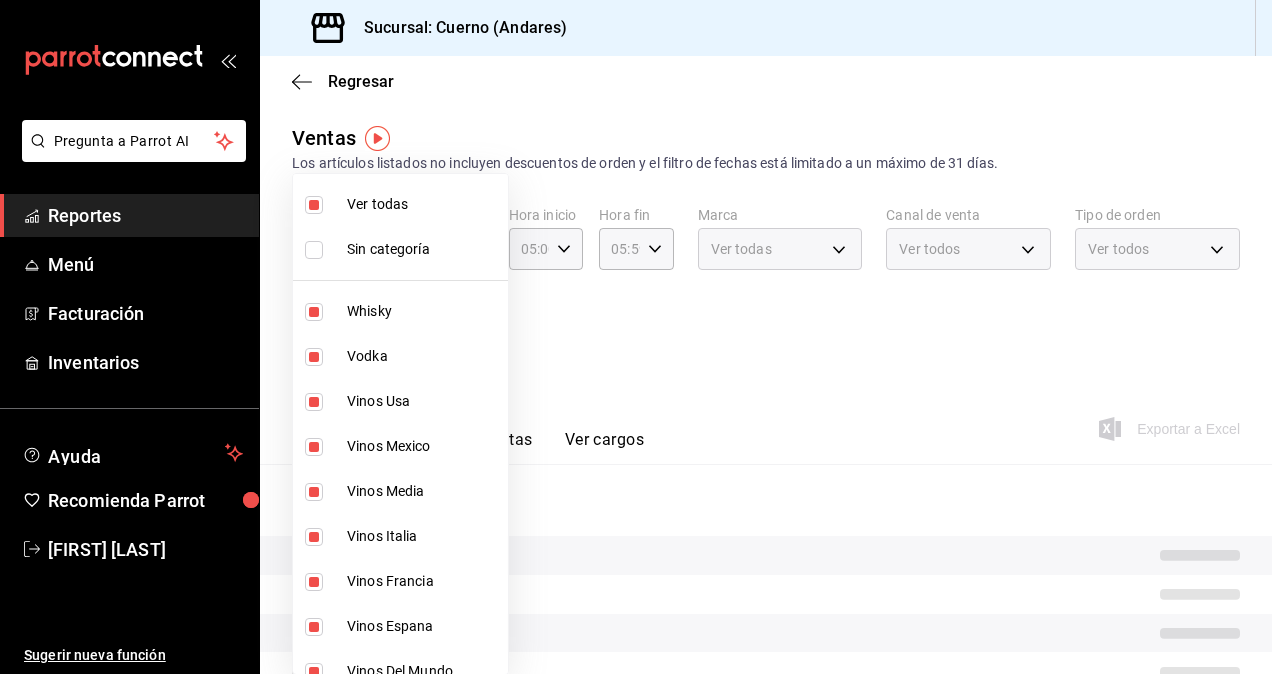 click at bounding box center [636, 337] 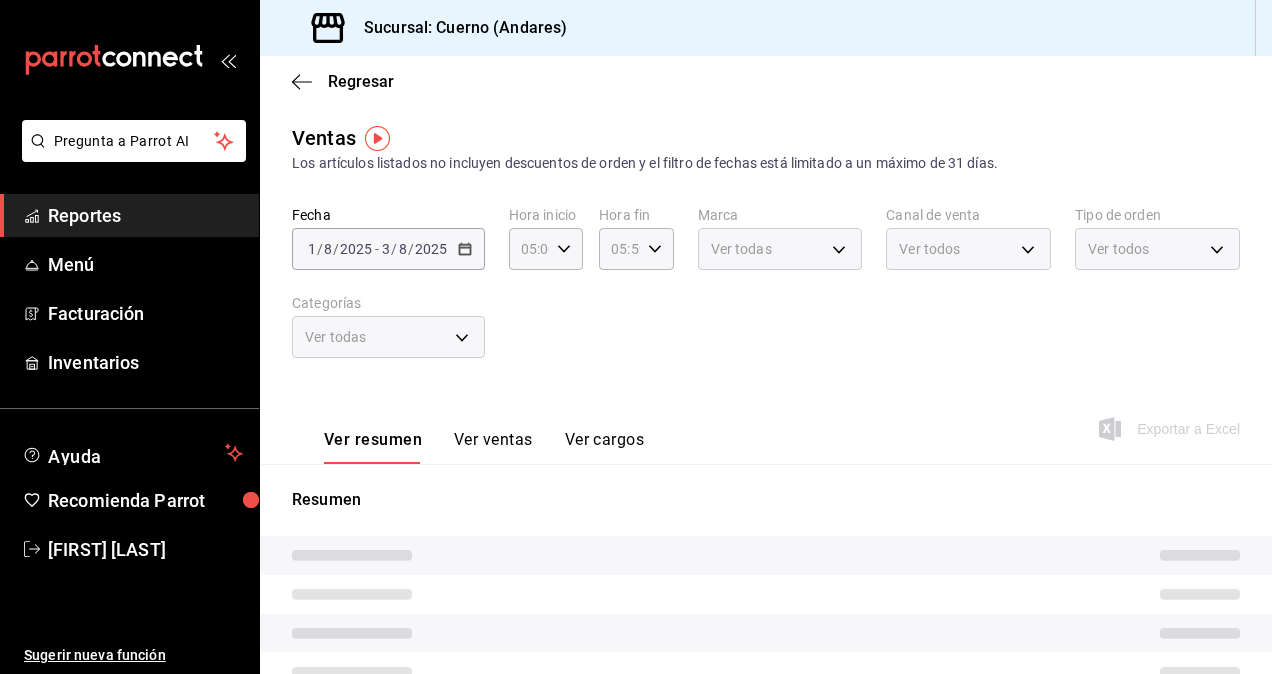 click on "Ver resumen Ver ventas Ver cargos Exportar a Excel" at bounding box center [766, 423] 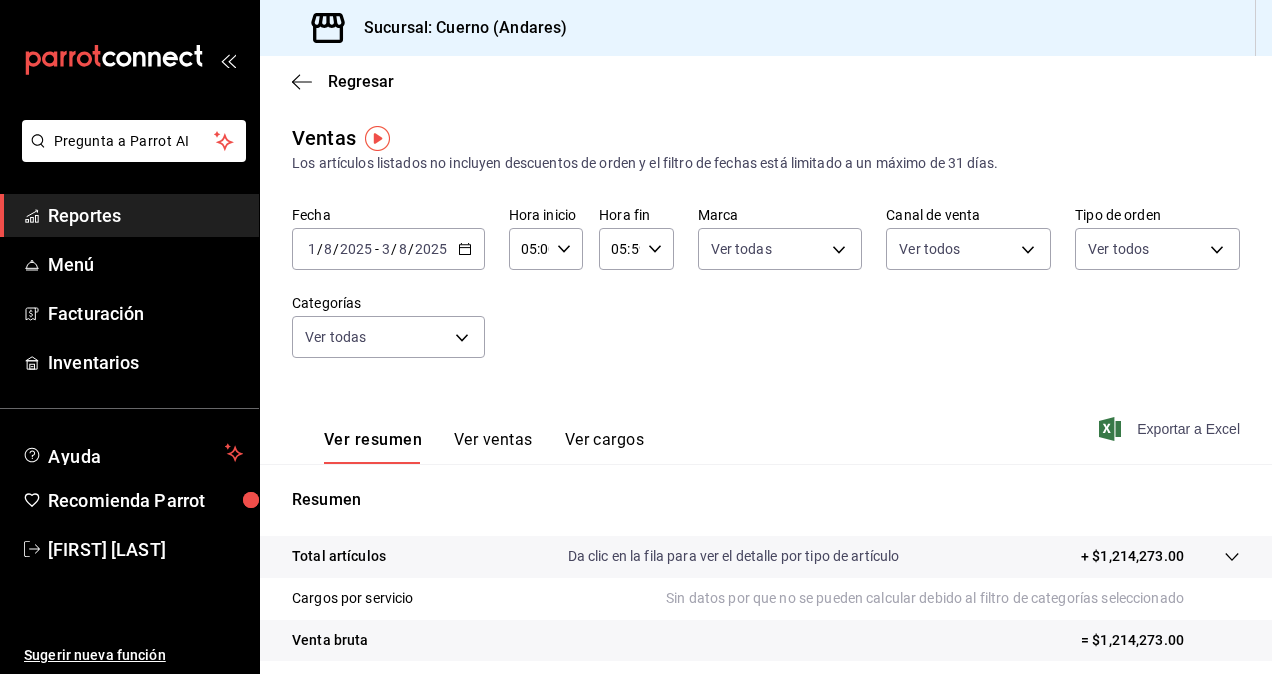 click on "Exportar a Excel" at bounding box center (1171, 429) 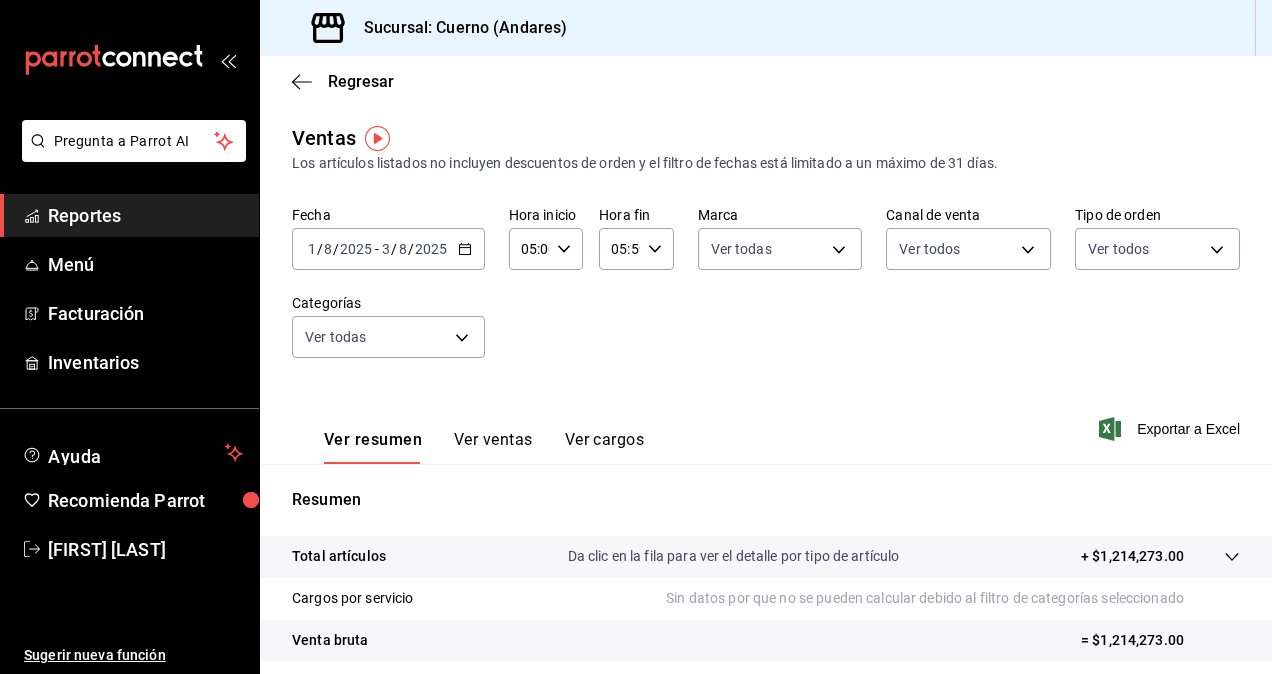 click 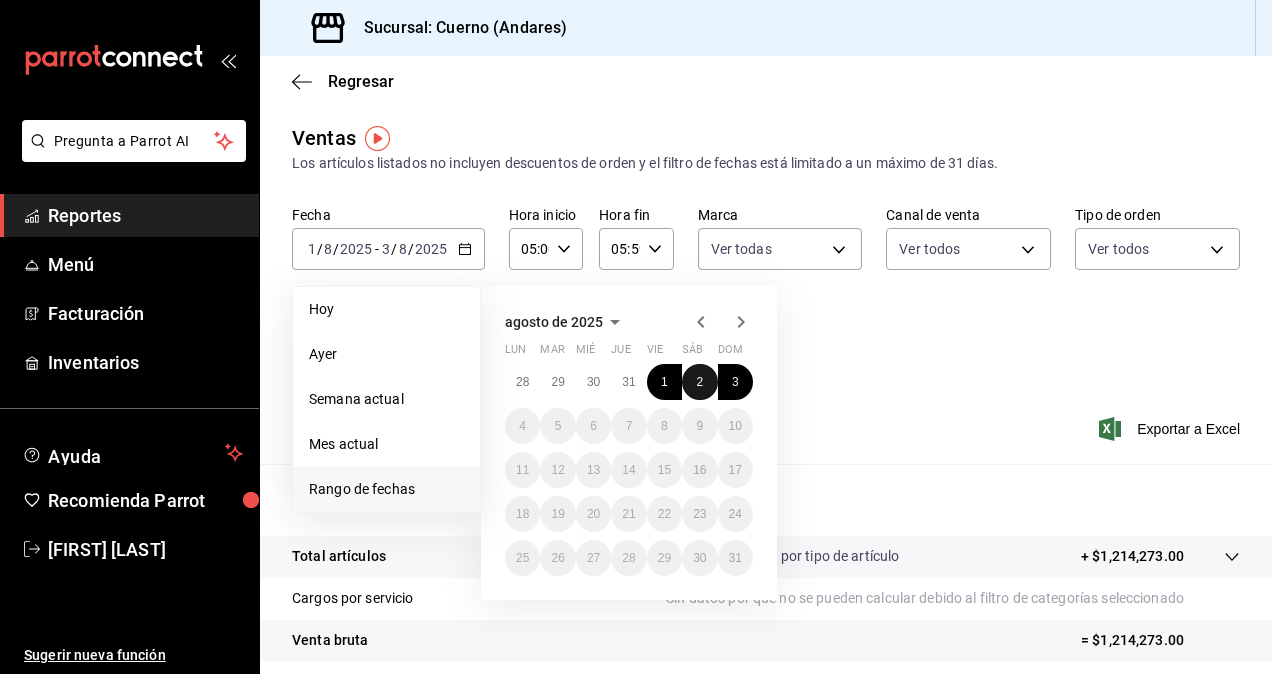 click on "2" at bounding box center (699, 382) 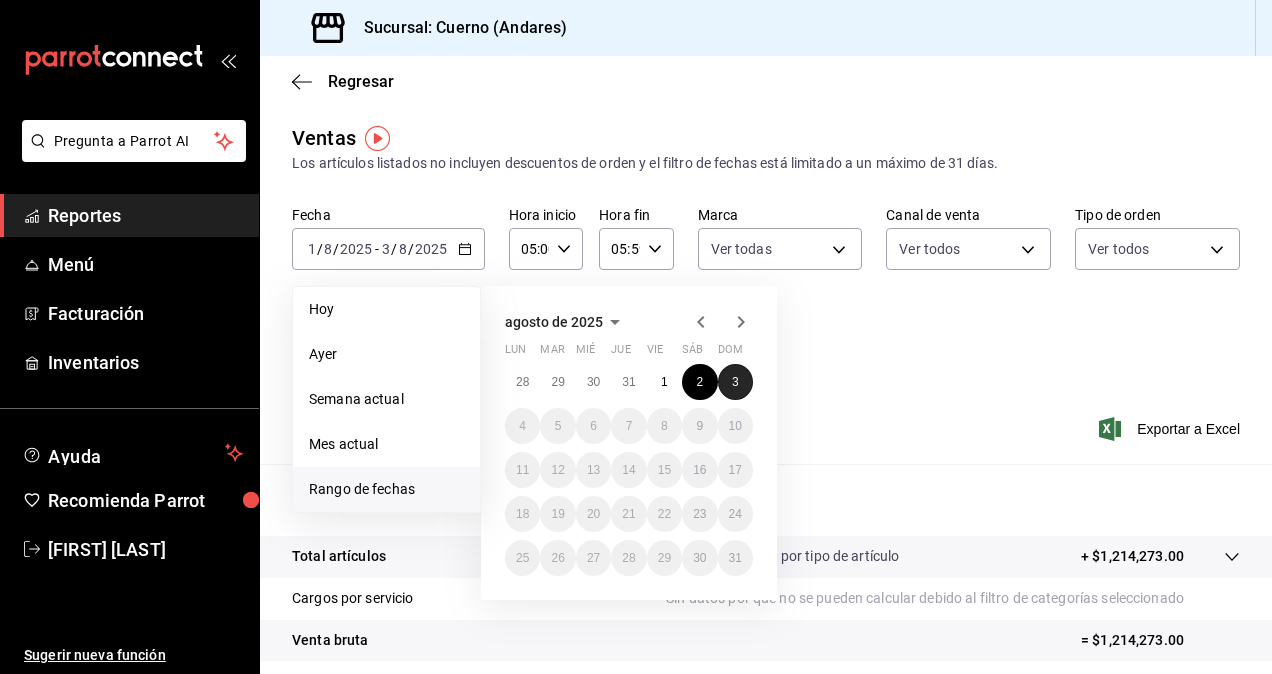 click on "3" at bounding box center (735, 382) 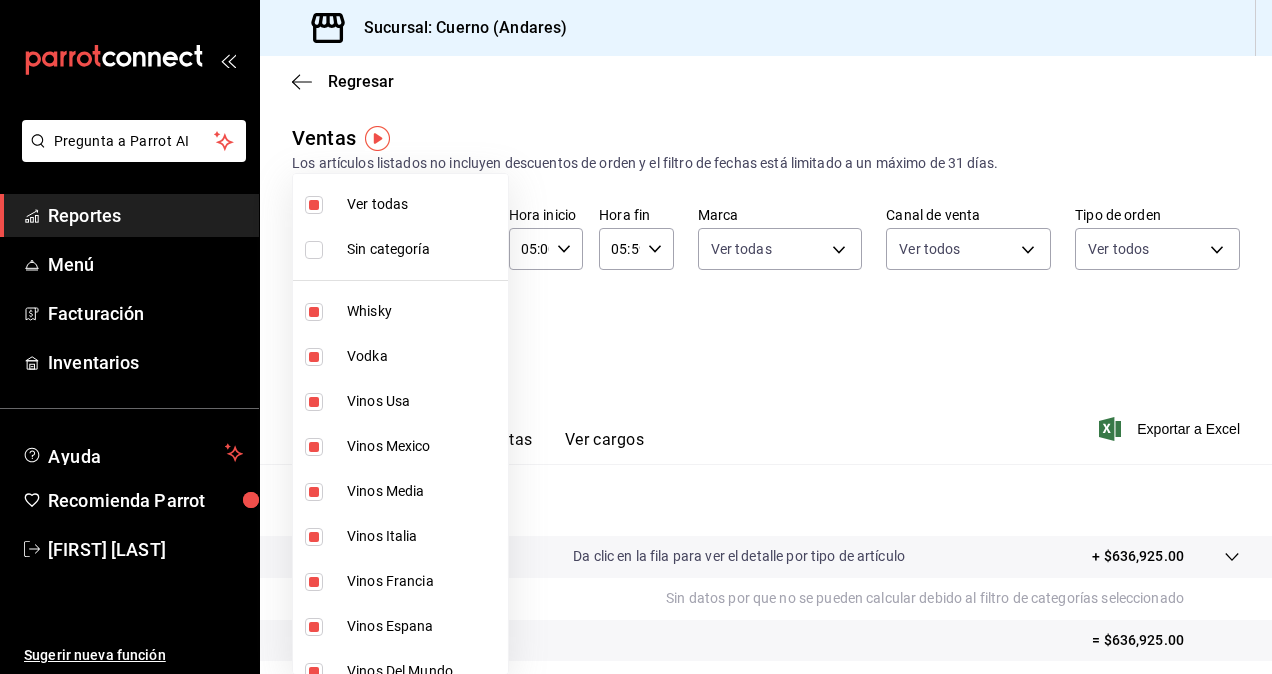 click on "Pregunta a Parrot AI Reportes   Menú   Facturación   Inventarios   Ayuda Recomienda Parrot   [FIRST] [LAST]   Sugerir nueva función   Sucursal: Cuerno (Andares) Regresar Ventas Los artículos listados no incluyen descuentos de orden y el filtro de fechas está limitado a un máximo de 31 días. Fecha [DATE] [DATE] - [DATE] [DATE] Hora inicio [TIME] Hora inicio Hora fin [TIME] Hora fin Marca Ver todas c9e961b9-bc29-480f-a65c-324ff110f526 Canal de venta Ver todos PARROT,UBER_EATS,RAPPI,DIDI_FOOD,ONLINE Tipo de orden Ver todos dfbf6a66-9e2c-4531-8c07-cb6fdb35851c,965fb10a-4951-4111-90b6-db3caf29f93a,2f3c6ddf-f2f0-4b33-94aa-6106056d2523,e5de5b04-21e8-4158-85b2-a30163295aec,798ef188-545e-4de6-8dc6-b7ad765edc5f,EXTERNAL Categorías Ver todas Ver resumen Ver ventas Ver cargos Exportar a Excel Resumen Total artículos Da clic en la fila para ver el detalle por tipo de artículo + $636,925.00 Cargos por servicio Venta bruta = $636,925.00 Descuentos totales Certificados de regalo Impuestos" at bounding box center [636, 337] 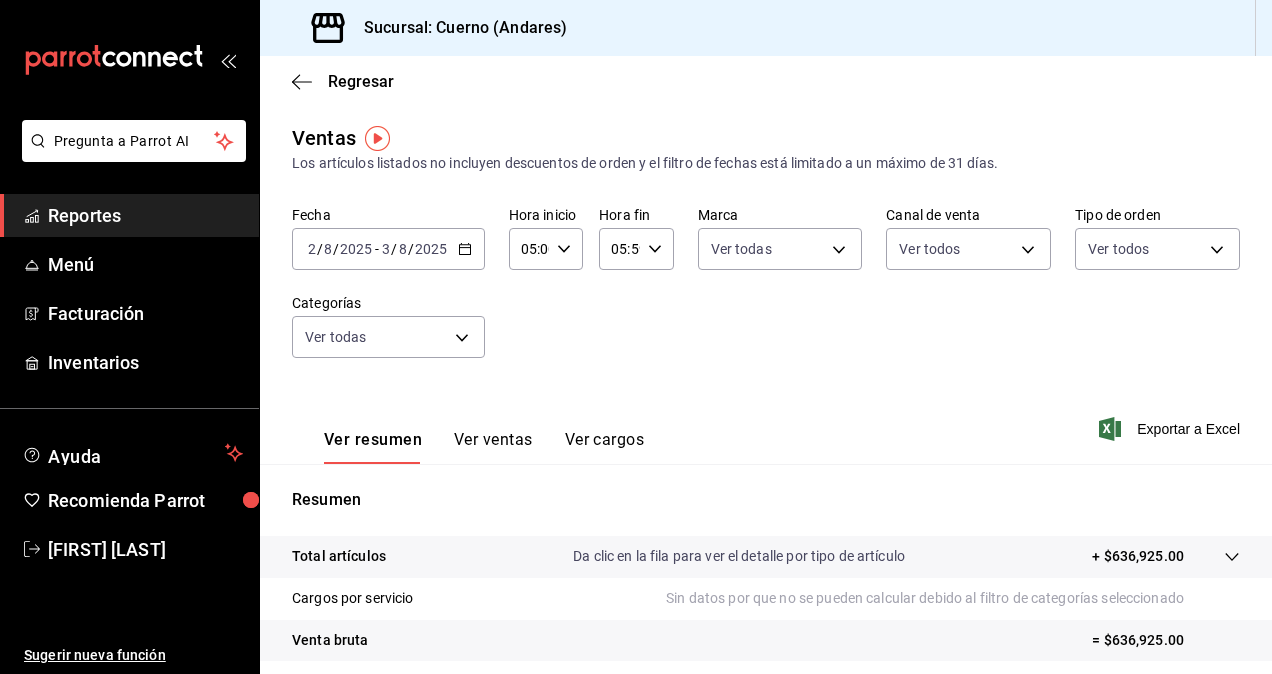 click on "Pregunta a Parrot AI Reportes   Menú   Facturación   Inventarios   Ayuda Recomienda Parrot   [FIRST] [LAST]   Sugerir nueva función   Sucursal: Cuerno (Andares) Regresar Ventas Los artículos listados no incluyen descuentos de orden y el filtro de fechas está limitado a un máximo de 31 días. Fecha [DATE] [DATE] - [DATE] [DATE] Hora inicio [TIME] Hora inicio Hora fin [TIME] Hora fin Marca Ver todas c9e961b9-bc29-480f-a65c-324ff110f526 Canal de venta Ver todos PARROT,UBER_EATS,RAPPI,DIDI_FOOD,ONLINE Tipo de orden Ver todos dfbf6a66-9e2c-4531-8c07-cb6fdb35851c,965fb10a-4951-4111-90b6-db3caf29f93a,2f3c6ddf-f2f0-4b33-94aa-6106056d2523,e5de5b04-21e8-4158-85b2-a30163295aec,798ef188-545e-4de6-8dc6-b7ad765edc5f,EXTERNAL Categorías Ver todas Ver resumen Ver ventas Ver cargos Exportar a Excel Resumen Total artículos Da clic en la fila para ver el detalle por tipo de artículo + $636,925.00 Cargos por servicio Venta bruta = $636,925.00 Descuentos totales Certificados de regalo Impuestos" at bounding box center (636, 337) 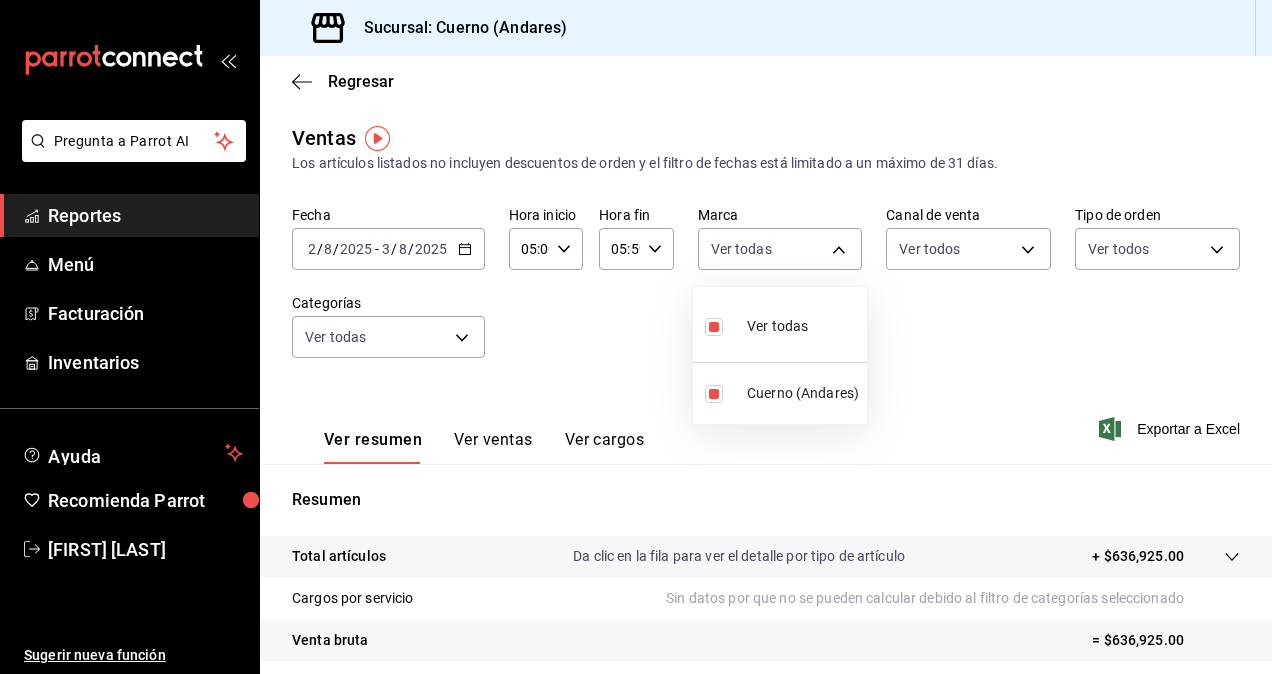 click at bounding box center (636, 337) 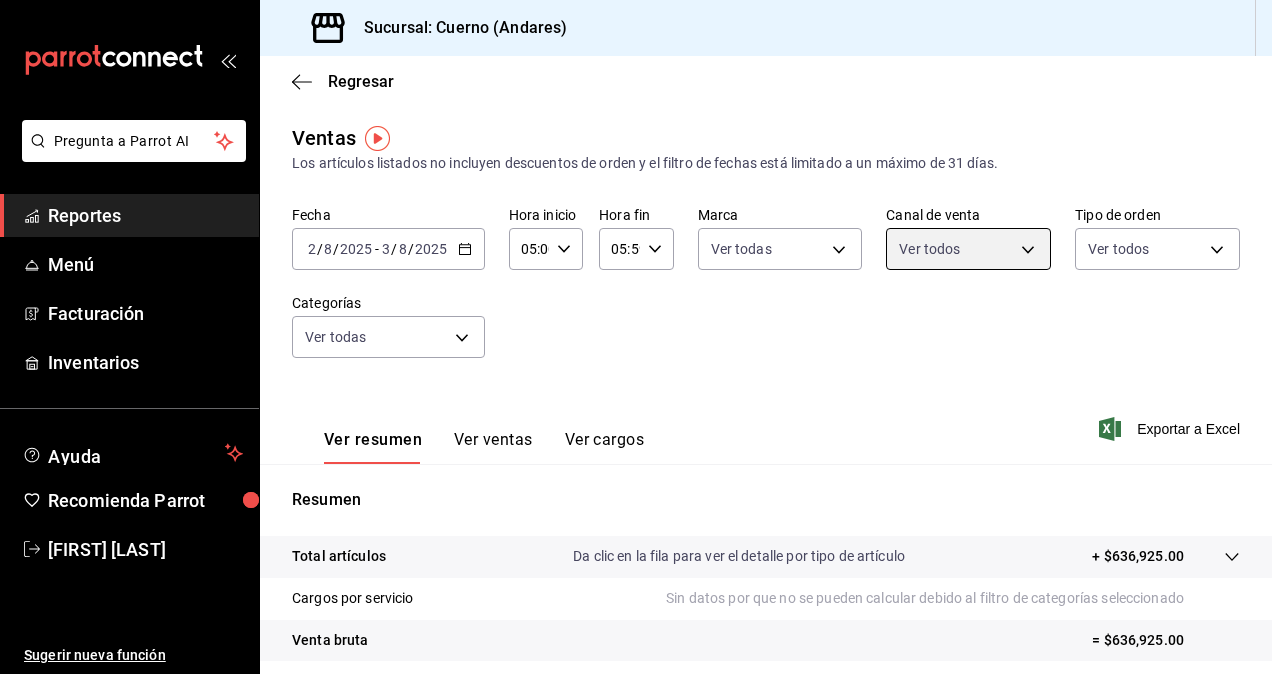 drag, startPoint x: 836, startPoint y: 252, endPoint x: 1011, endPoint y: 243, distance: 175.23128 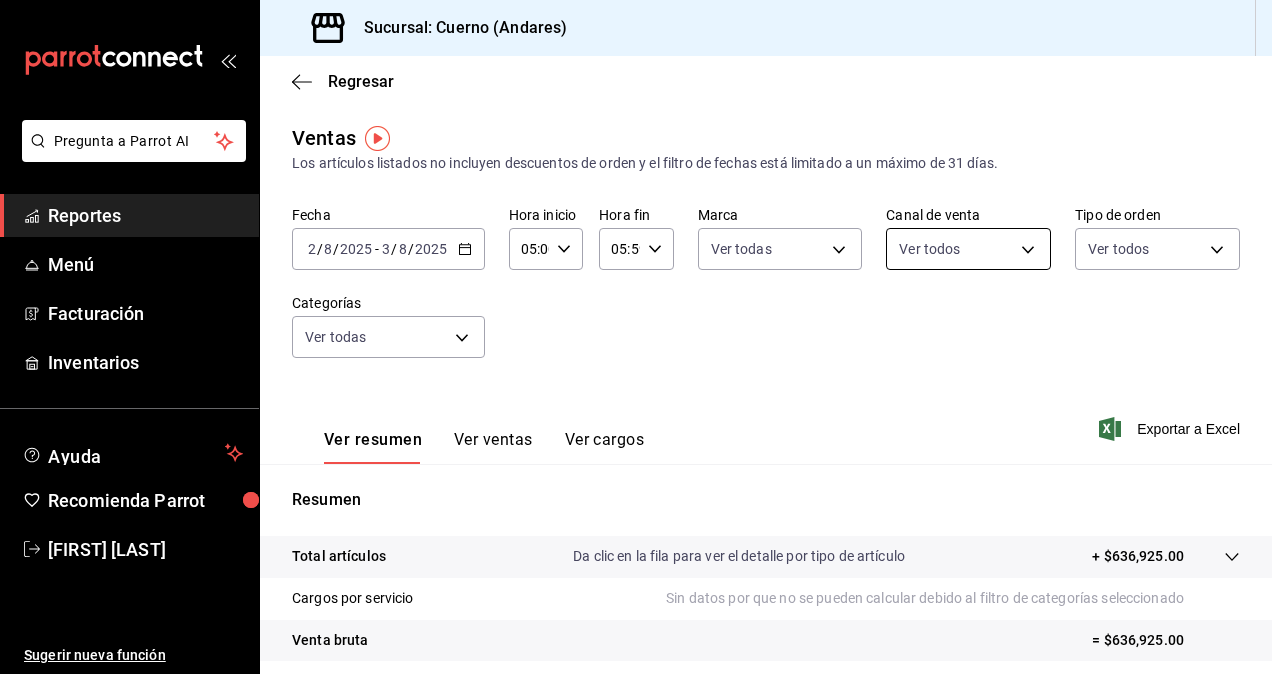 click on "Pregunta a Parrot AI Reportes   Menú   Facturación   Inventarios   Ayuda Recomienda Parrot   [FIRST] [LAST]   Sugerir nueva función   Sucursal: Cuerno (Andares) Regresar Ventas Los artículos listados no incluyen descuentos de orden y el filtro de fechas está limitado a un máximo de 31 días. Fecha [DATE] [DATE] - [DATE] [DATE] Hora inicio [TIME] Hora inicio Hora fin [TIME] Hora fin Marca Ver todas c9e961b9-bc29-480f-a65c-324ff110f526 Canal de venta Ver todos PARROT,UBER_EATS,RAPPI,DIDI_FOOD,ONLINE Tipo de orden Ver todos dfbf6a66-9e2c-4531-8c07-cb6fdb35851c,965fb10a-4951-4111-90b6-db3caf29f93a,2f3c6ddf-f2f0-4b33-94aa-6106056d2523,e5de5b04-21e8-4158-85b2-a30163295aec,798ef188-545e-4de6-8dc6-b7ad765edc5f,EXTERNAL Categorías Ver todas Ver resumen Ver ventas Ver cargos Exportar a Excel Resumen Total artículos Da clic en la fila para ver el detalle por tipo de artículo + $636,925.00 Cargos por servicio Venta bruta = $636,925.00 Descuentos totales Certificados de regalo Impuestos" at bounding box center (636, 337) 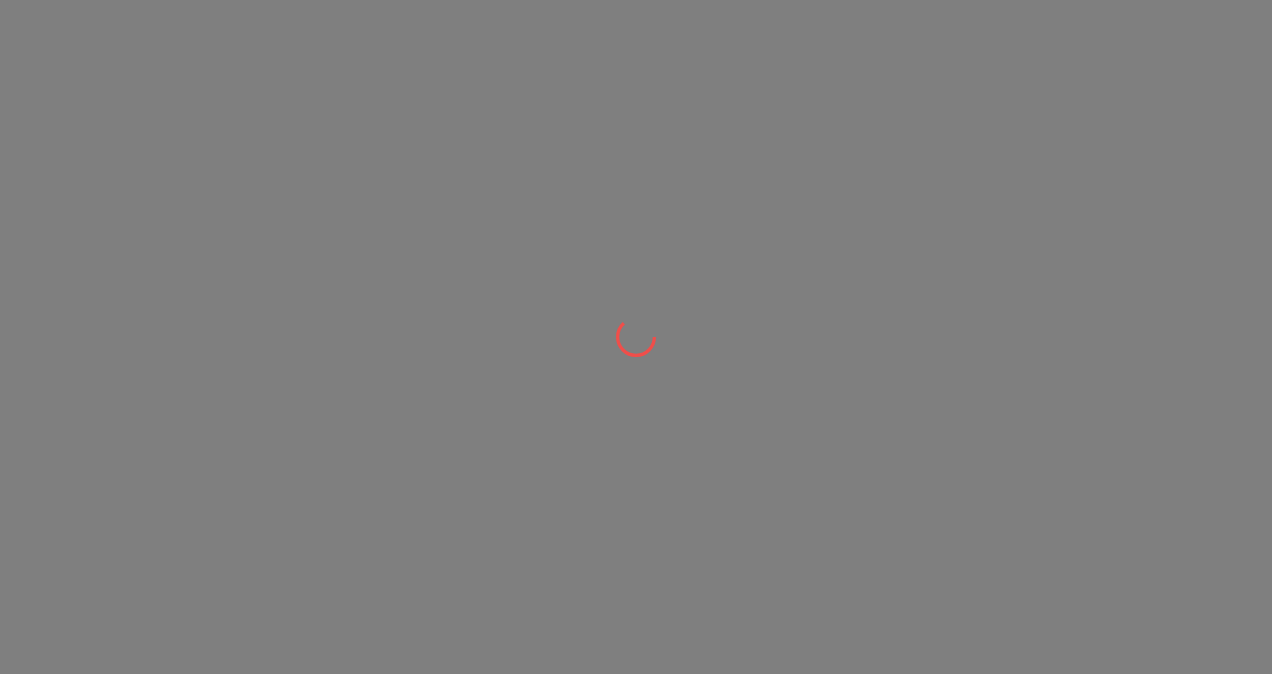 scroll, scrollTop: 0, scrollLeft: 0, axis: both 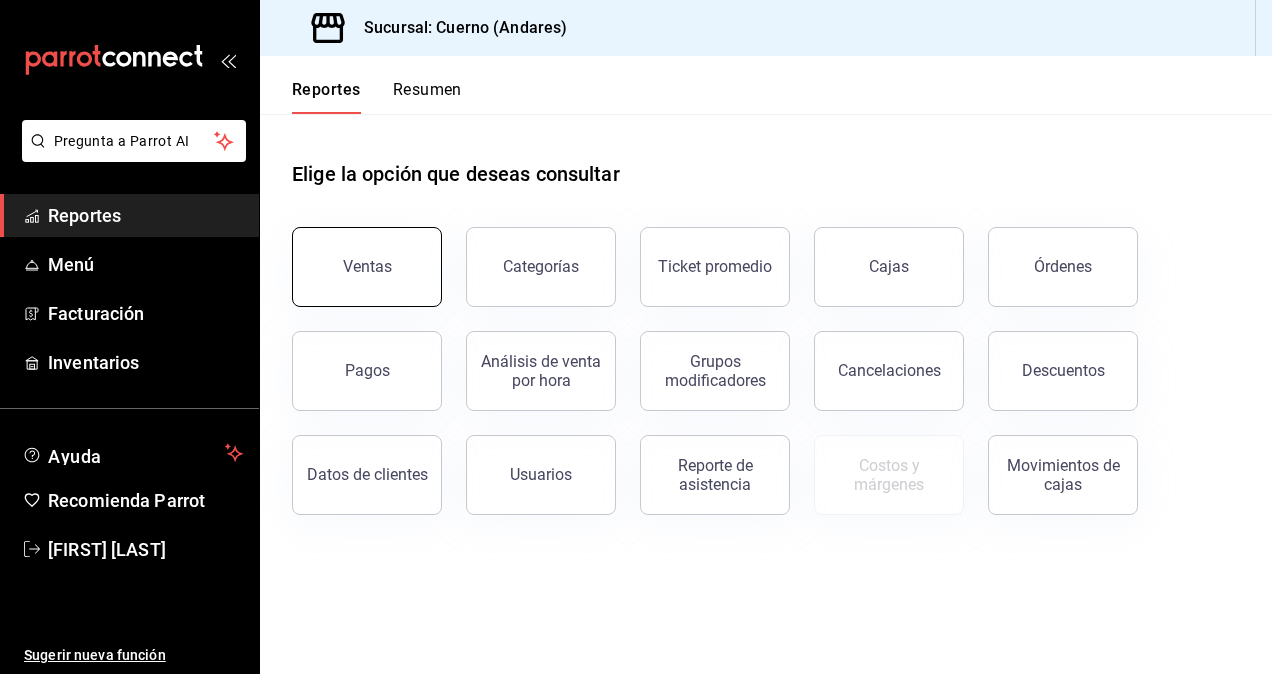 click on "Ventas" at bounding box center (367, 266) 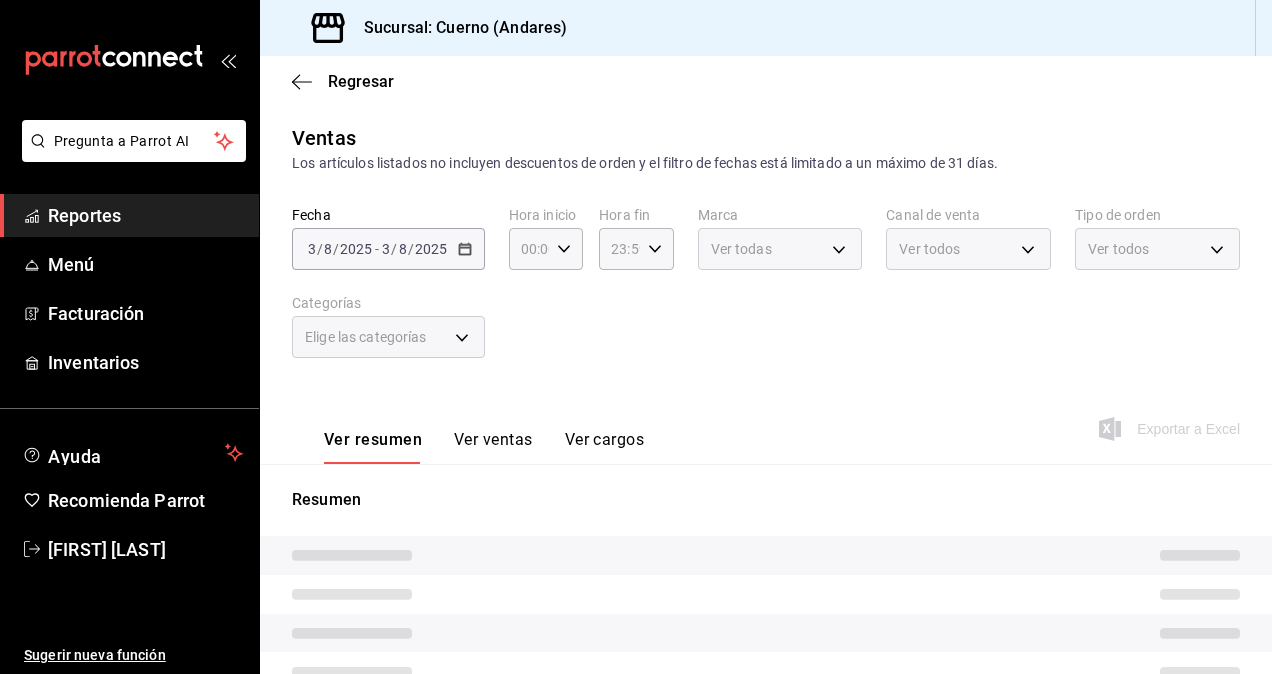 type on "05:00" 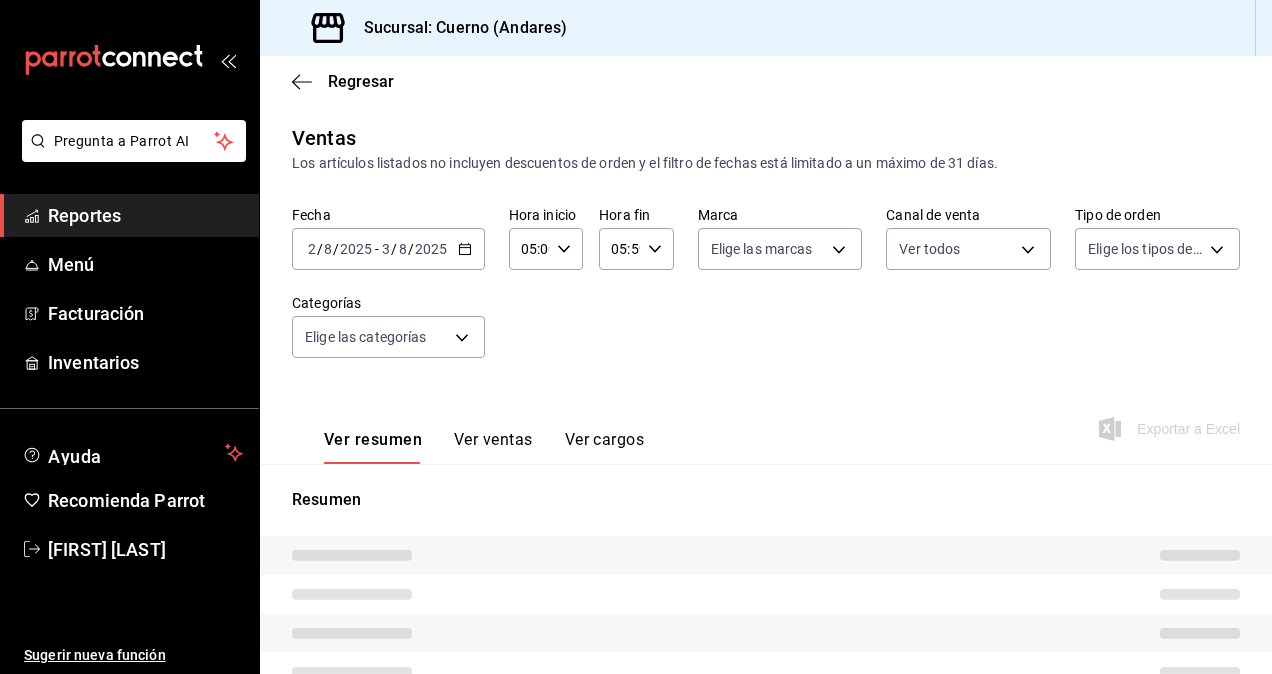 type on "PARROT,UBER_EATS,RAPPI,DIDI_FOOD,ONLINE" 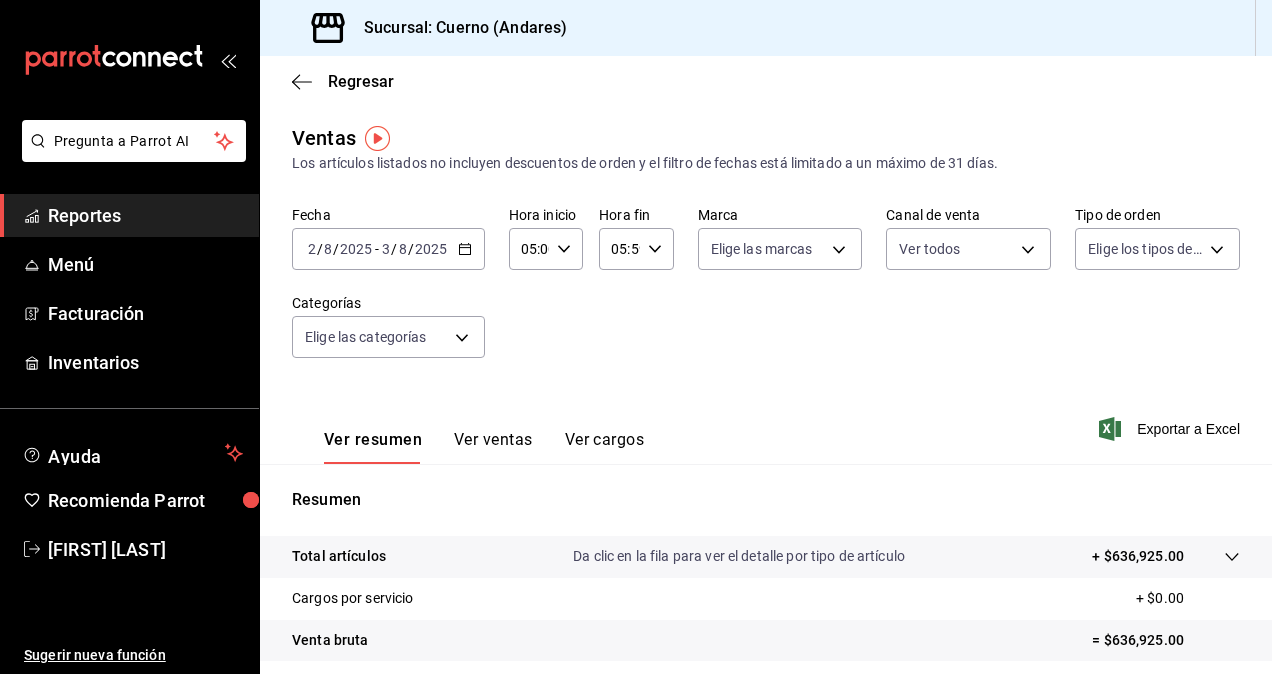 click on "Exportar a Excel" at bounding box center [1171, 429] 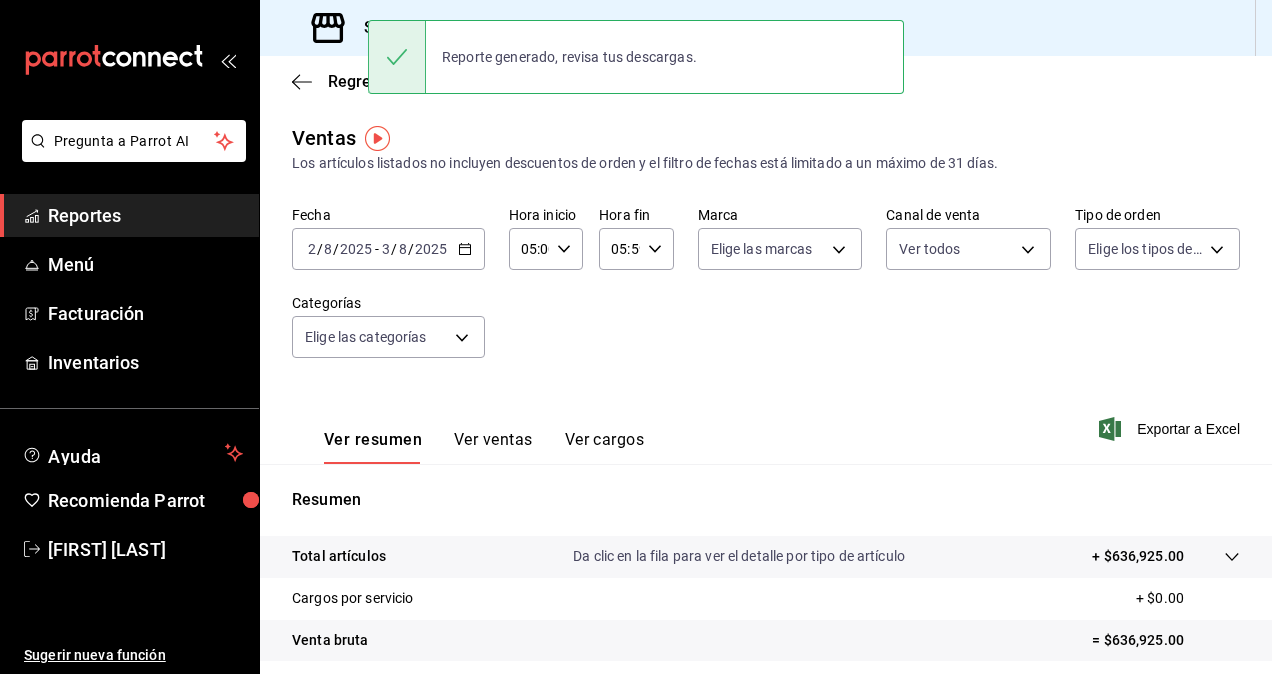 click on "Ver resumen Ver ventas Ver cargos Exportar a Excel" at bounding box center (766, 423) 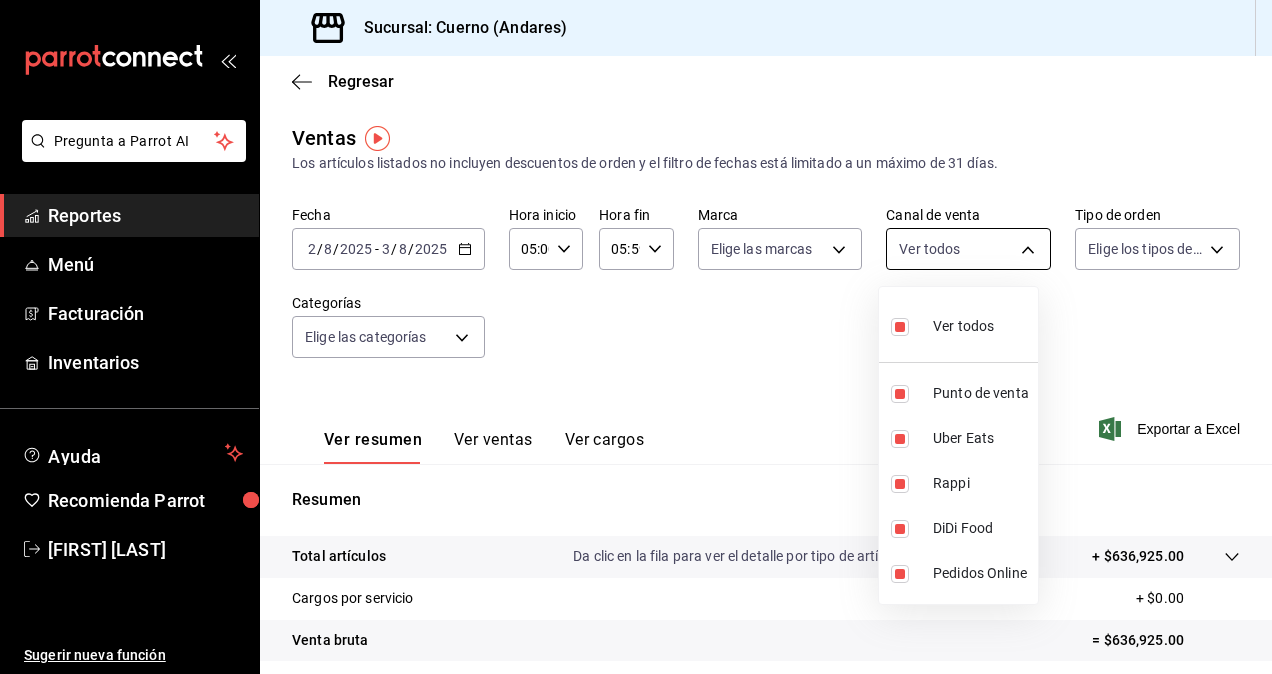 click on "Pregunta a Parrot AI Reportes   Menú   Facturación   Inventarios   Ayuda Recomienda Parrot   José Francisco Reynoso   Sugerir nueva función   Sucursal: Cuerno (Andares) Regresar Ventas Los artículos listados no incluyen descuentos de orden y el filtro de fechas está limitado a un máximo de 31 días. Fecha 2025-08-02 2 / 8 / 2025 - 2025-08-03 3 / 8 / 2025 Hora inicio 05:00 Hora inicio Hora fin 05:59 Hora fin Marca Elige las marcas Canal de venta Ver todos PARROT,UBER_EATS,RAPPI,DIDI_FOOD,ONLINE Tipo de orden Elige los tipos de orden Categorías Elige las categorías Ver resumen Ver ventas Ver cargos Exportar a Excel Resumen Total artículos Da clic en la fila para ver el detalle por tipo de artículo + $636,925.00 Cargos por servicio + $0.00 Venta bruta = $636,925.00 Descuentos totales - $2,981.00 Certificados de regalo - $28,013.00 Venta total = $605,931.00 Impuestos - $83,576.69 Venta neta = $522,354.31 Pregunta a Parrot AI Reportes   Menú   Facturación   Inventarios   Ayuda Recomienda Parrot" at bounding box center [636, 337] 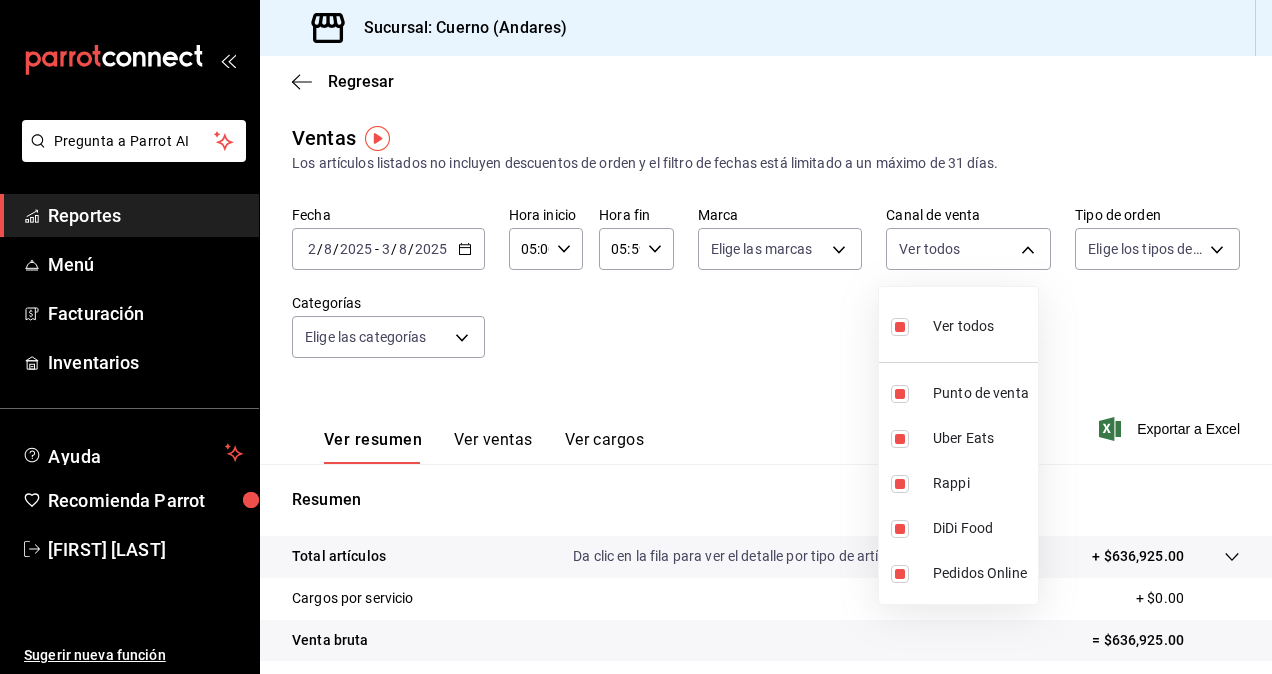 click at bounding box center (636, 337) 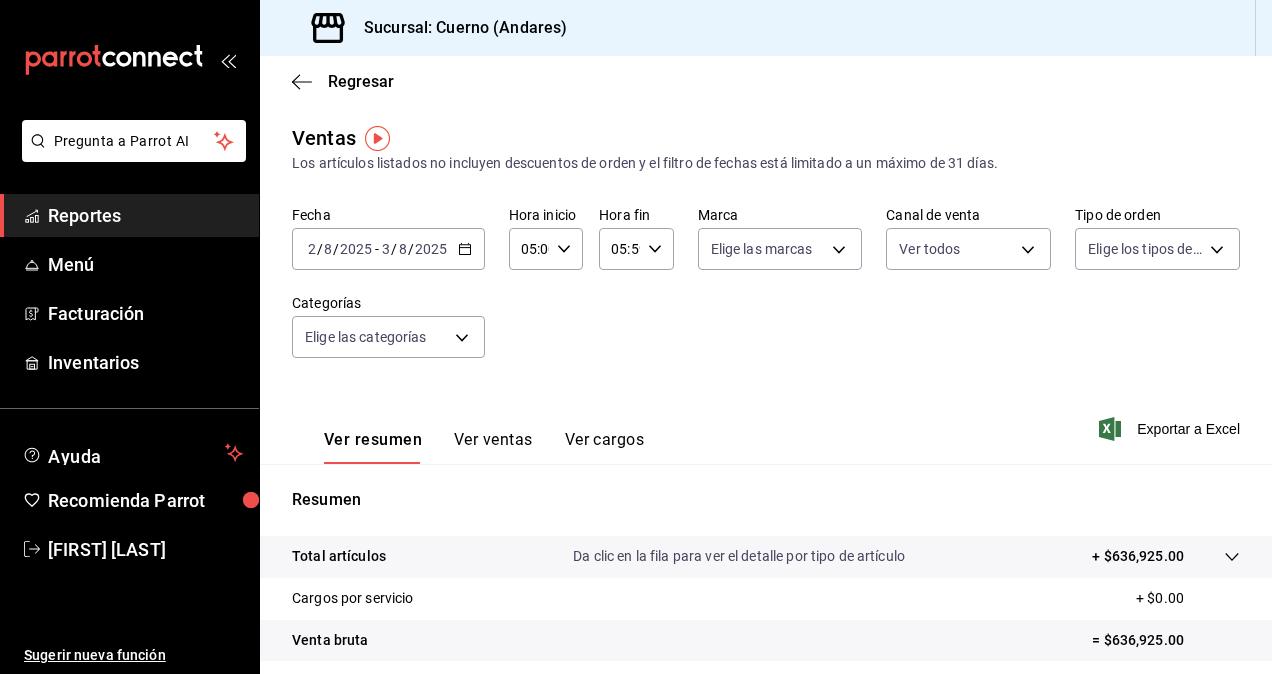 click on "Pregunta a Parrot AI Reportes   Menú   Facturación   Inventarios   Ayuda Recomienda Parrot   José Francisco Reynoso   Sugerir nueva función   Sucursal: Cuerno (Andares) Regresar Ventas Los artículos listados no incluyen descuentos de orden y el filtro de fechas está limitado a un máximo de 31 días. Fecha 2025-08-02 2 / 8 / 2025 - 2025-08-03 3 / 8 / 2025 Hora inicio 05:00 Hora inicio Hora fin 05:59 Hora fin Marca Elige las marcas Canal de venta Ver todos PARROT,UBER_EATS,RAPPI,DIDI_FOOD,ONLINE Tipo de orden Elige los tipos de orden Categorías Elige las categorías Ver resumen Ver ventas Ver cargos Exportar a Excel Resumen Total artículos Da clic en la fila para ver el detalle por tipo de artículo + $636,925.00 Cargos por servicio + $0.00 Venta bruta = $636,925.00 Descuentos totales - $2,981.00 Certificados de regalo - $28,013.00 Venta total = $605,931.00 Impuestos - $83,576.69 Venta neta = $522,354.31 Pregunta a Parrot AI Reportes   Menú   Facturación   Inventarios   Ayuda Recomienda Parrot" at bounding box center (636, 337) 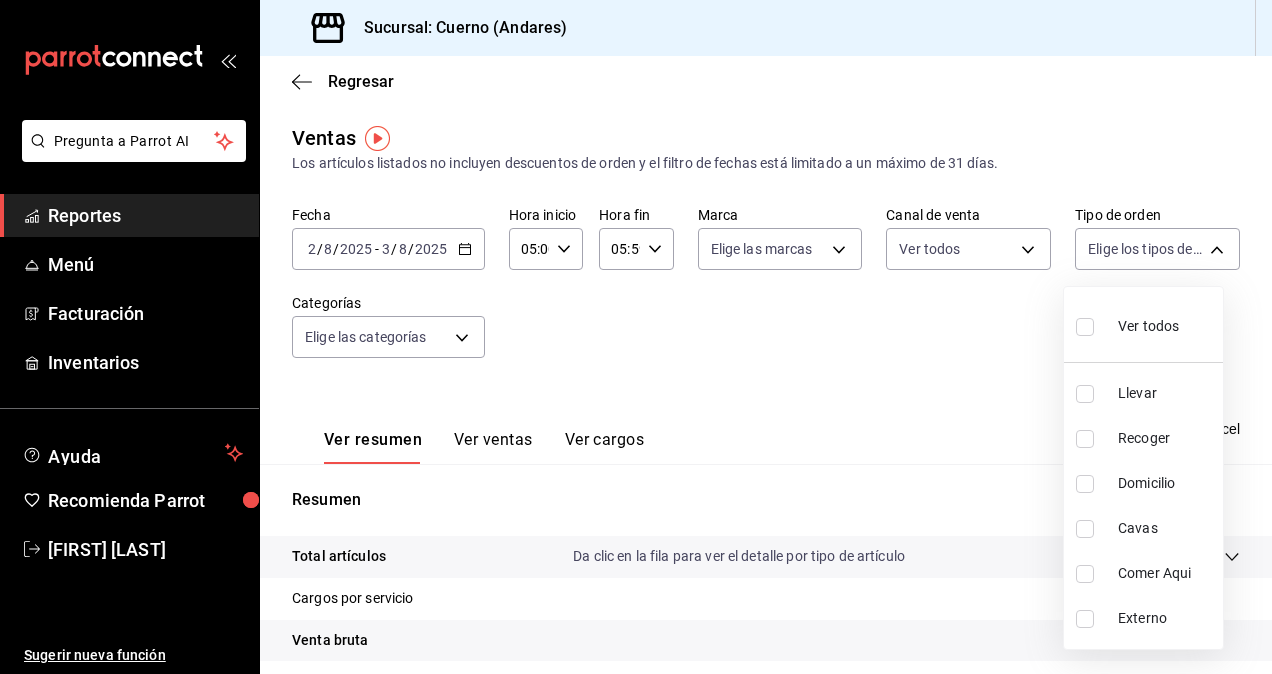 click at bounding box center (636, 337) 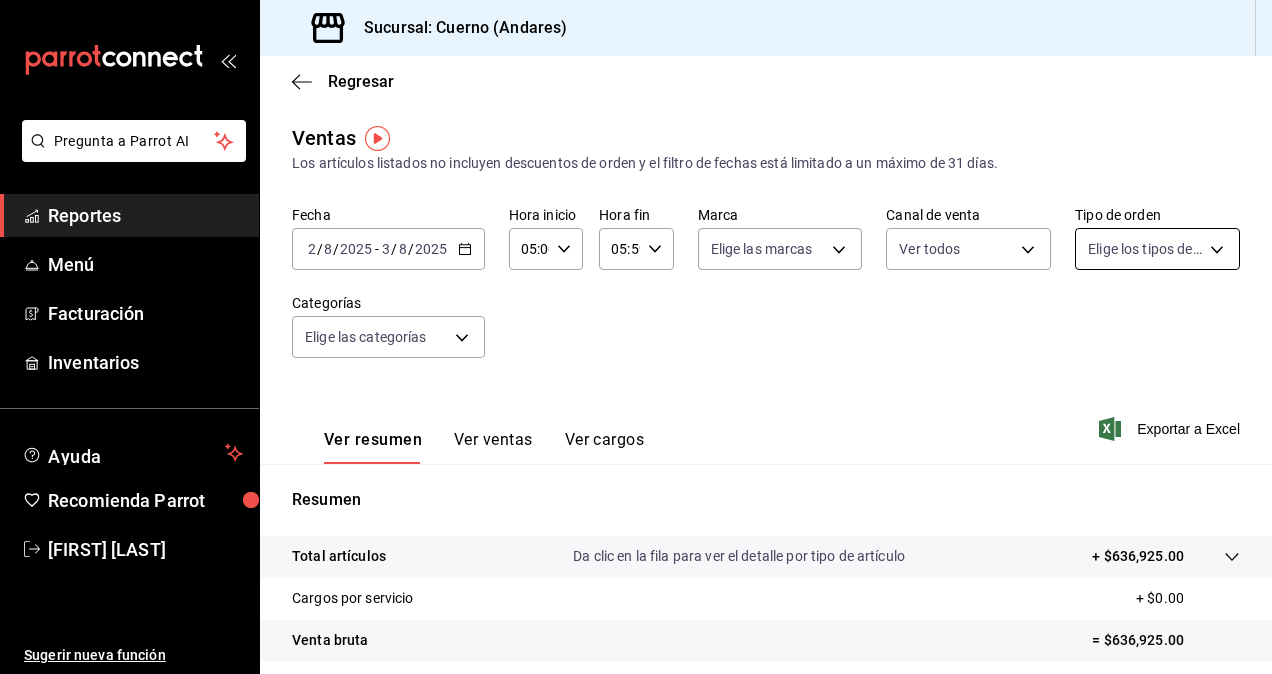 click on "Pregunta a Parrot AI Reportes   Menú   Facturación   Inventarios   Ayuda Recomienda Parrot   José Francisco Reynoso   Sugerir nueva función   Sucursal: Cuerno (Andares) Regresar Ventas Los artículos listados no incluyen descuentos de orden y el filtro de fechas está limitado a un máximo de 31 días. Fecha 2025-08-02 2 / 8 / 2025 - 2025-08-03 3 / 8 / 2025 Hora inicio 05:00 Hora inicio Hora fin 05:59 Hora fin Marca Elige las marcas Canal de venta Ver todos PARROT,UBER_EATS,RAPPI,DIDI_FOOD,ONLINE Tipo de orden Elige los tipos de orden Categorías Elige las categorías Ver resumen Ver ventas Ver cargos Exportar a Excel Resumen Total artículos Da clic en la fila para ver el detalle por tipo de artículo + $636,925.00 Cargos por servicio + $0.00 Venta bruta = $636,925.00 Descuentos totales - $2,981.00 Certificados de regalo - $28,013.00 Venta total = $605,931.00 Impuestos - $83,576.69 Venta neta = $522,354.31 Pregunta a Parrot AI Reportes   Menú   Facturación   Inventarios   Ayuda Recomienda Parrot" at bounding box center (636, 337) 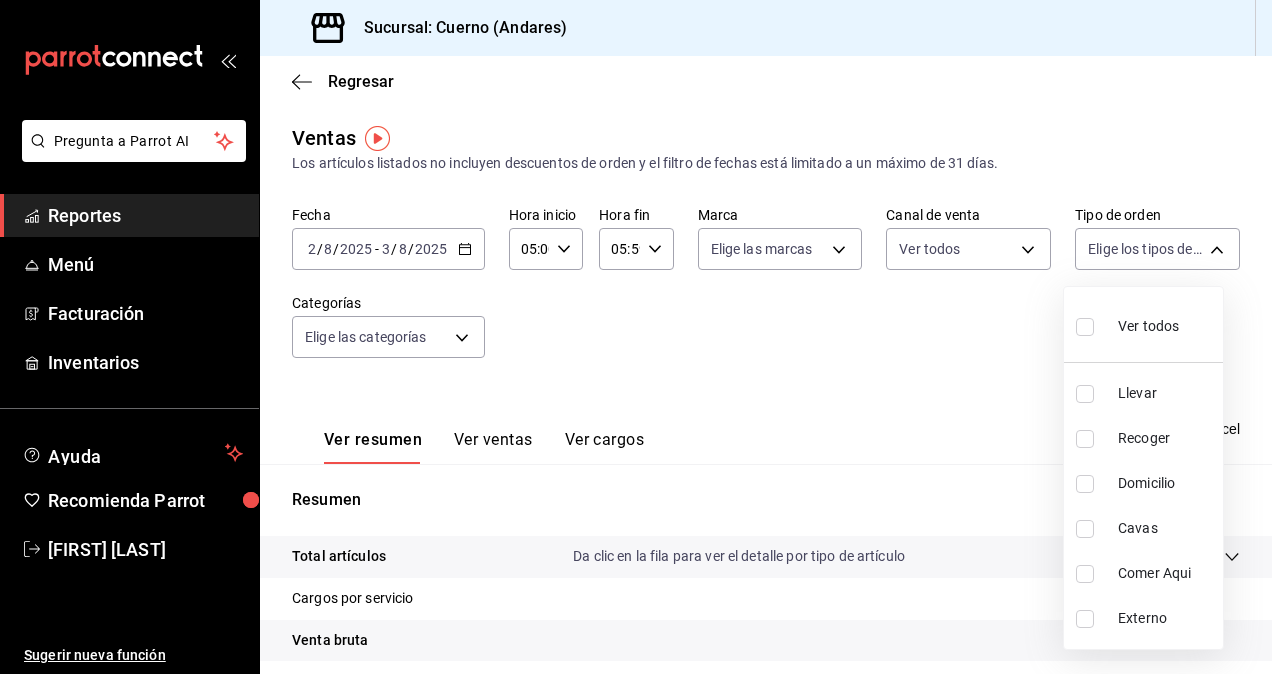 click on "Ver todos" at bounding box center [1148, 326] 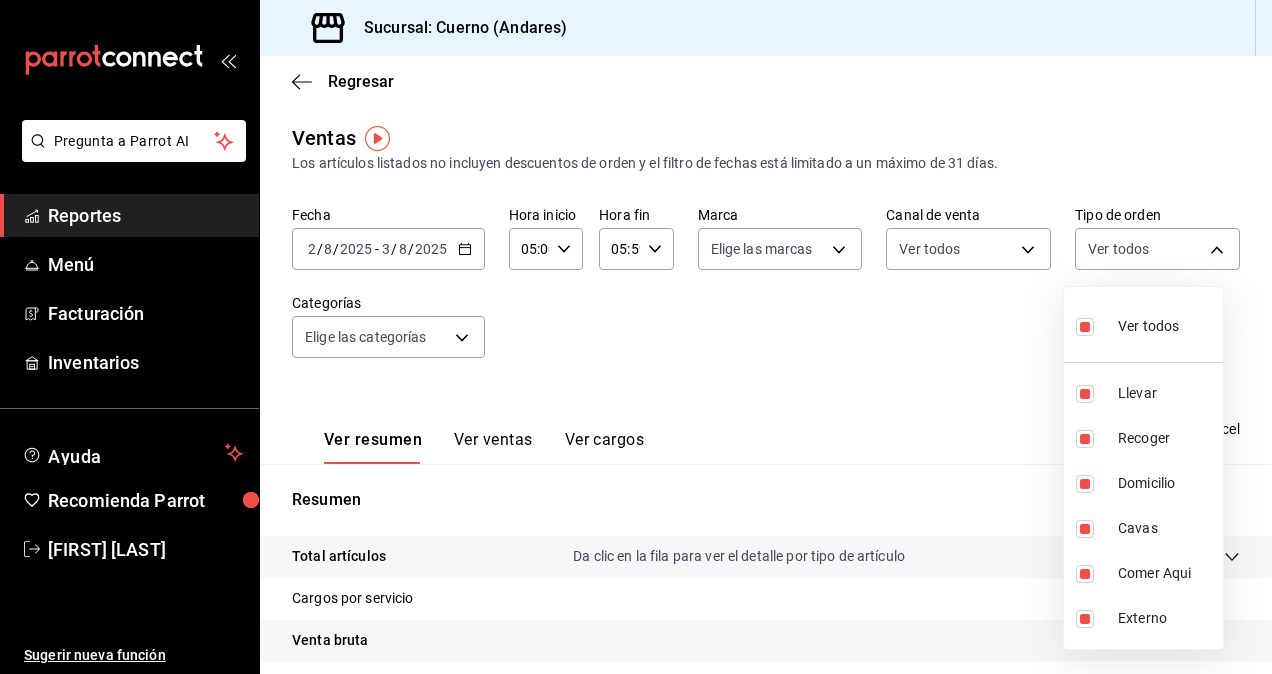 click at bounding box center (636, 337) 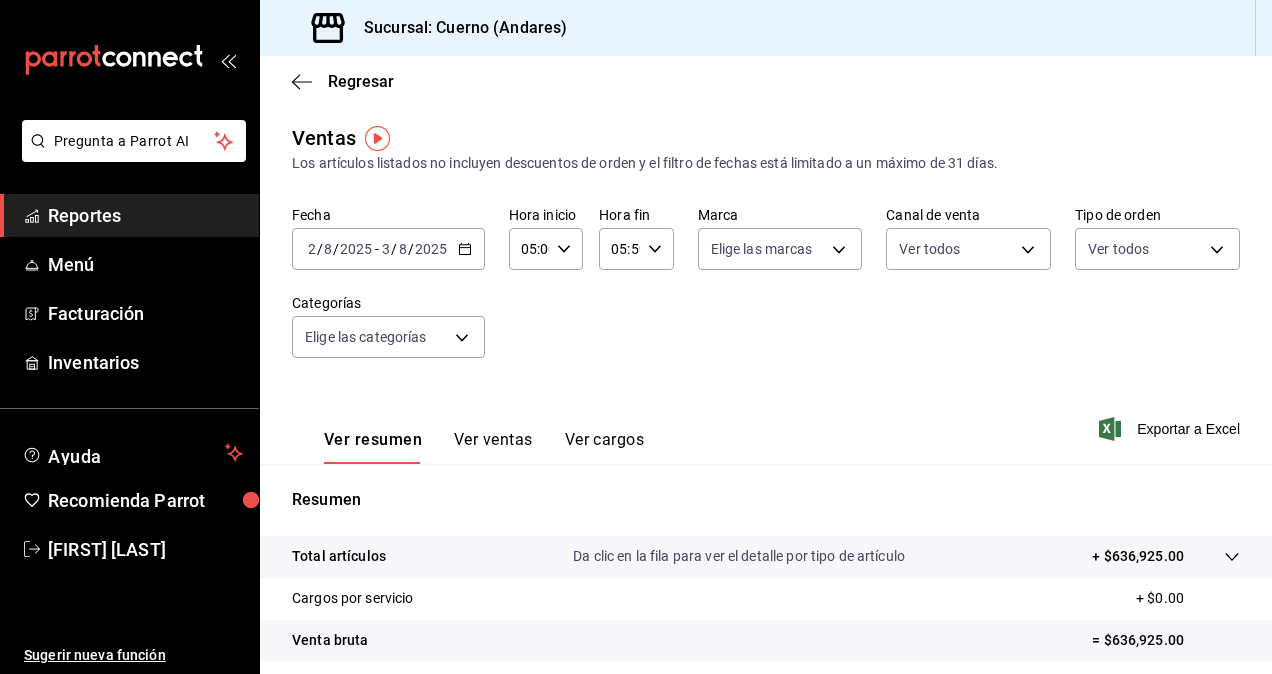 click on "Pregunta a Parrot AI Reportes   Menú   Facturación   Inventarios   Ayuda Recomienda Parrot   José Francisco Reynoso   Sugerir nueva función   Sucursal: Cuerno (Andares) Regresar Ventas Los artículos listados no incluyen descuentos de orden y el filtro de fechas está limitado a un máximo de 31 días. Fecha 2025-08-02 2 / 8 / 2025 - 2025-08-03 3 / 8 / 2025 Hora inicio 05:00 Hora inicio Hora fin 05:59 Hora fin Marca Elige las marcas Canal de venta Ver todos PARROT,UBER_EATS,RAPPI,DIDI_FOOD,ONLINE Tipo de orden Ver todos dfbf6a66-9e2c-4531-8c07-cb6fdb35851c,965fb10a-4951-4111-90b6-db3caf29f93a,2f3c6ddf-f2f0-4b33-94aa-6106056d2523,e5de5b04-21e8-4158-85b2-a30163295aec,798ef188-545e-4de6-8dc6-b7ad765edc5f,EXTERNAL Categorías Elige las categorías Ver resumen Ver ventas Ver cargos Exportar a Excel Resumen Total artículos Da clic en la fila para ver el detalle por tipo de artículo + $636,925.00 Cargos por servicio + $0.00 Venta bruta = $636,925.00 Descuentos totales - $2,981.00 Certificados de regalo   Menú" at bounding box center [636, 337] 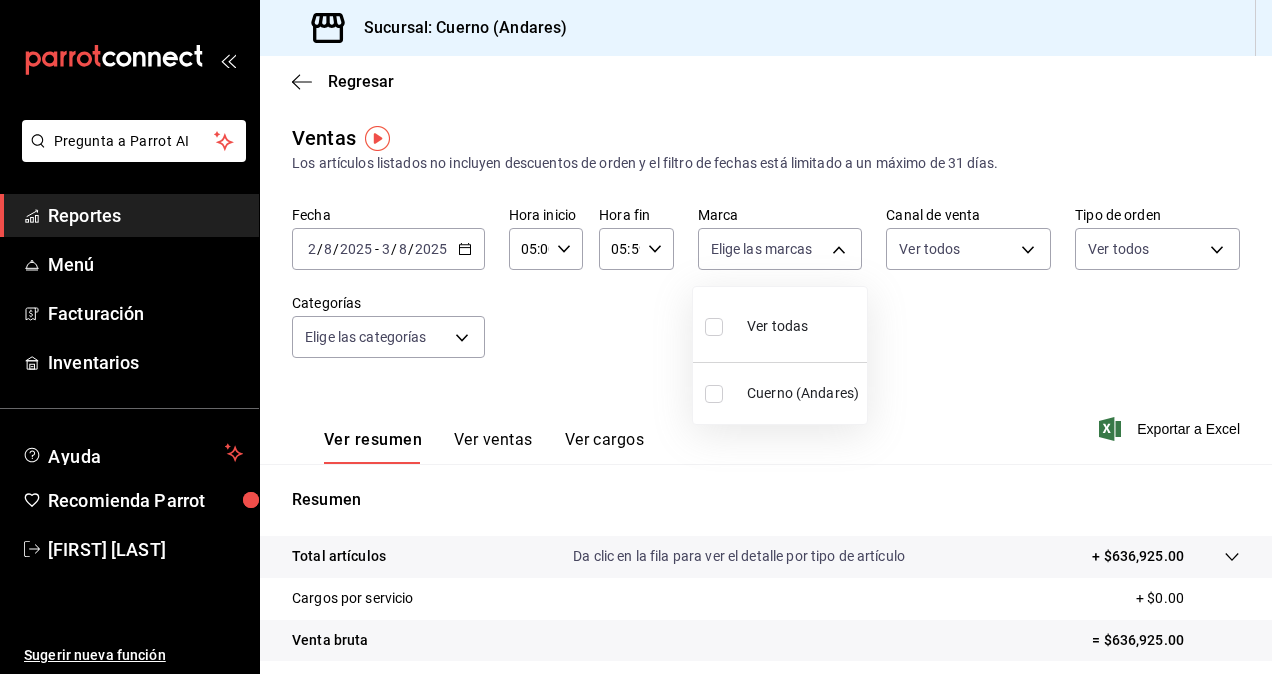 click on "Ver todas" at bounding box center (777, 326) 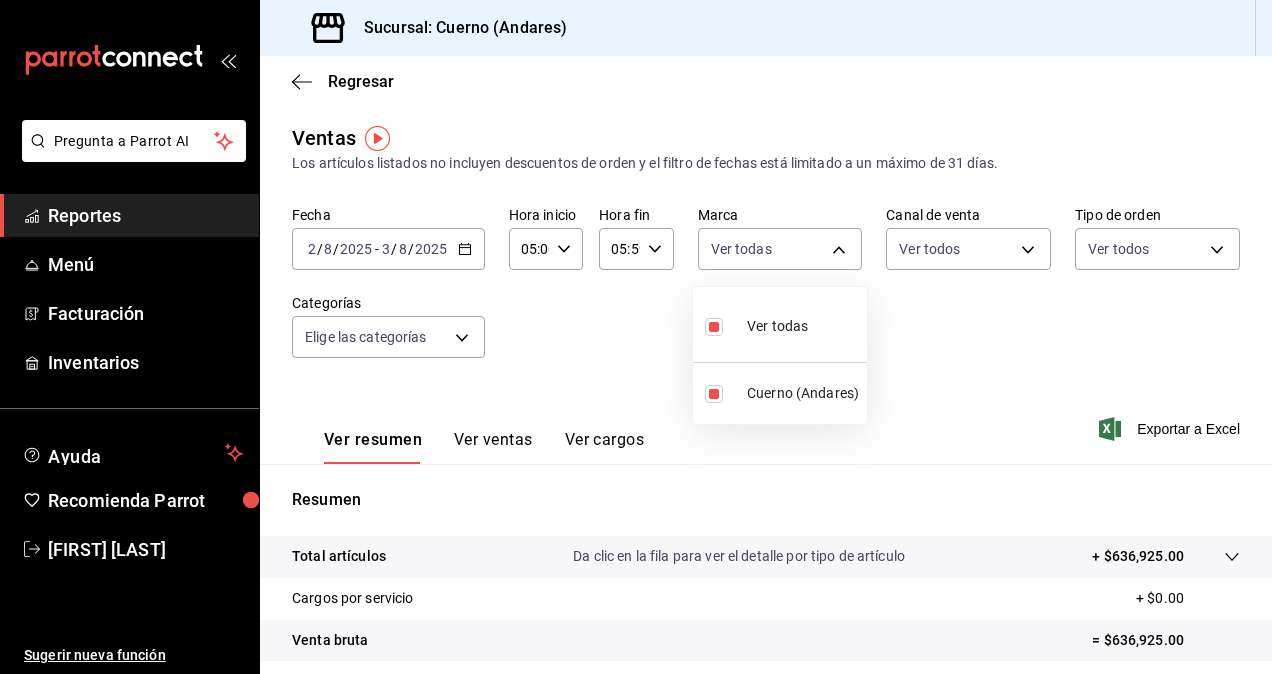 click at bounding box center [636, 337] 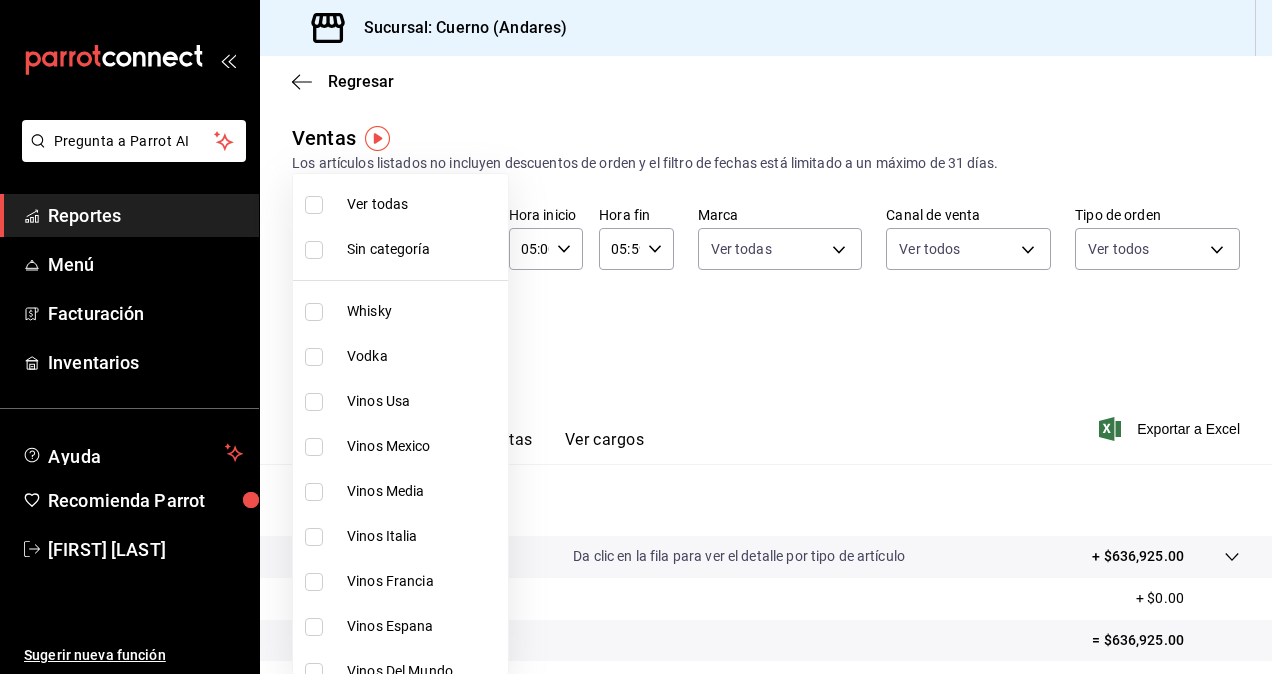 click on "Pregunta a Parrot AI Reportes   Menú   Facturación   Inventarios   Ayuda Recomienda Parrot   José Francisco Reynoso   Sugerir nueva función   Sucursal: Cuerno (Andares) Regresar Ventas Los artículos listados no incluyen descuentos de orden y el filtro de fechas está limitado a un máximo de 31 días. Fecha 2025-08-02 2 / 8 / 2025 - 2025-08-03 3 / 8 / 2025 Hora inicio 05:00 Hora inicio Hora fin 05:59 Hora fin Marca Ver todas c9e961b9-bc29-480f-a65c-324ff110f526 Canal de venta Ver todos PARROT,UBER_EATS,RAPPI,DIDI_FOOD,ONLINE Tipo de orden Ver todos dfbf6a66-9e2c-4531-8c07-cb6fdb35851c,965fb10a-4951-4111-90b6-db3caf29f93a,2f3c6ddf-f2f0-4b33-94aa-6106056d2523,e5de5b04-21e8-4158-85b2-a30163295aec,798ef188-545e-4de6-8dc6-b7ad765edc5f,EXTERNAL Categorías Elige las categorías Ver resumen Ver ventas Ver cargos Exportar a Excel Resumen Total artículos Da clic en la fila para ver el detalle por tipo de artículo + $636,925.00 Cargos por servicio + $0.00 Venta bruta = $636,925.00 Descuentos totales - $2,981.00" at bounding box center (636, 337) 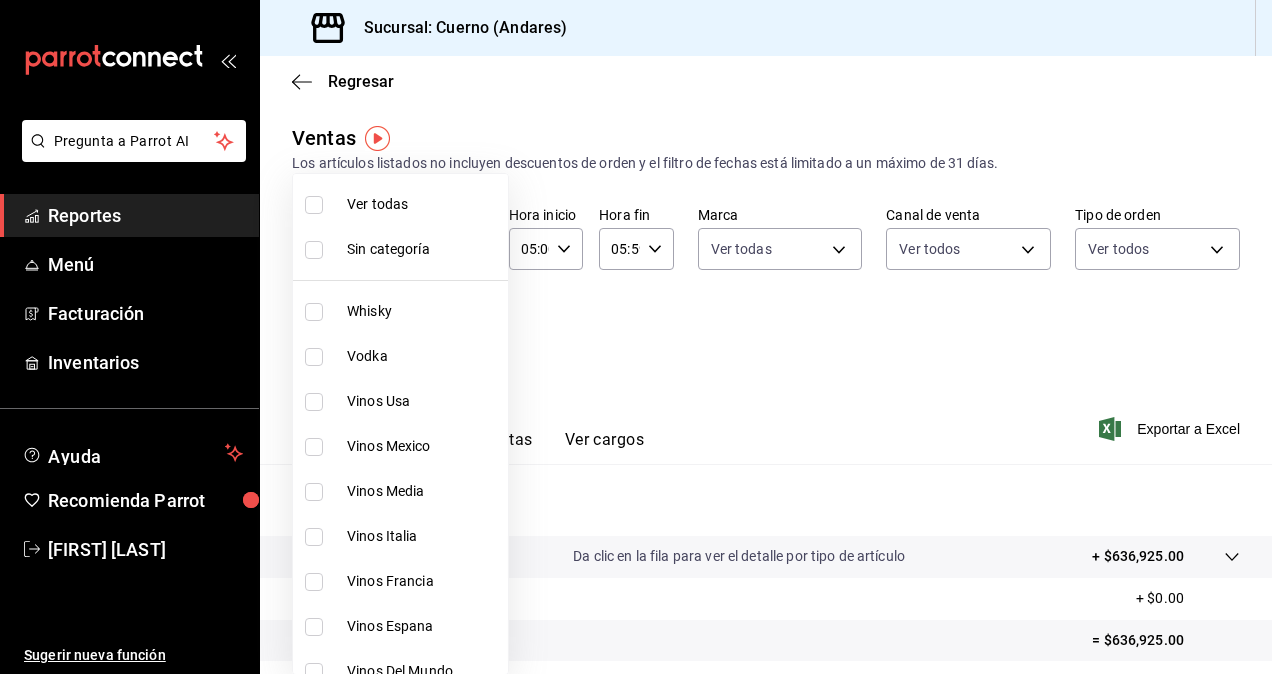 click on "Ver todas" at bounding box center [400, 204] 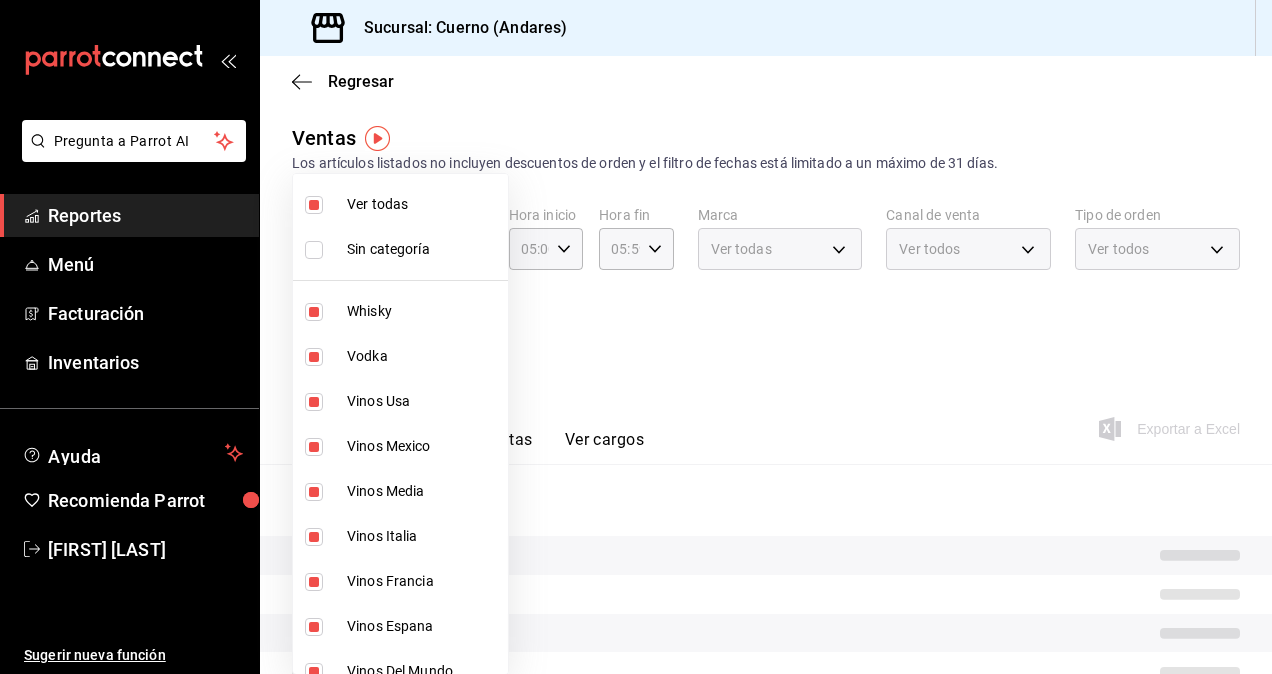 click at bounding box center (636, 337) 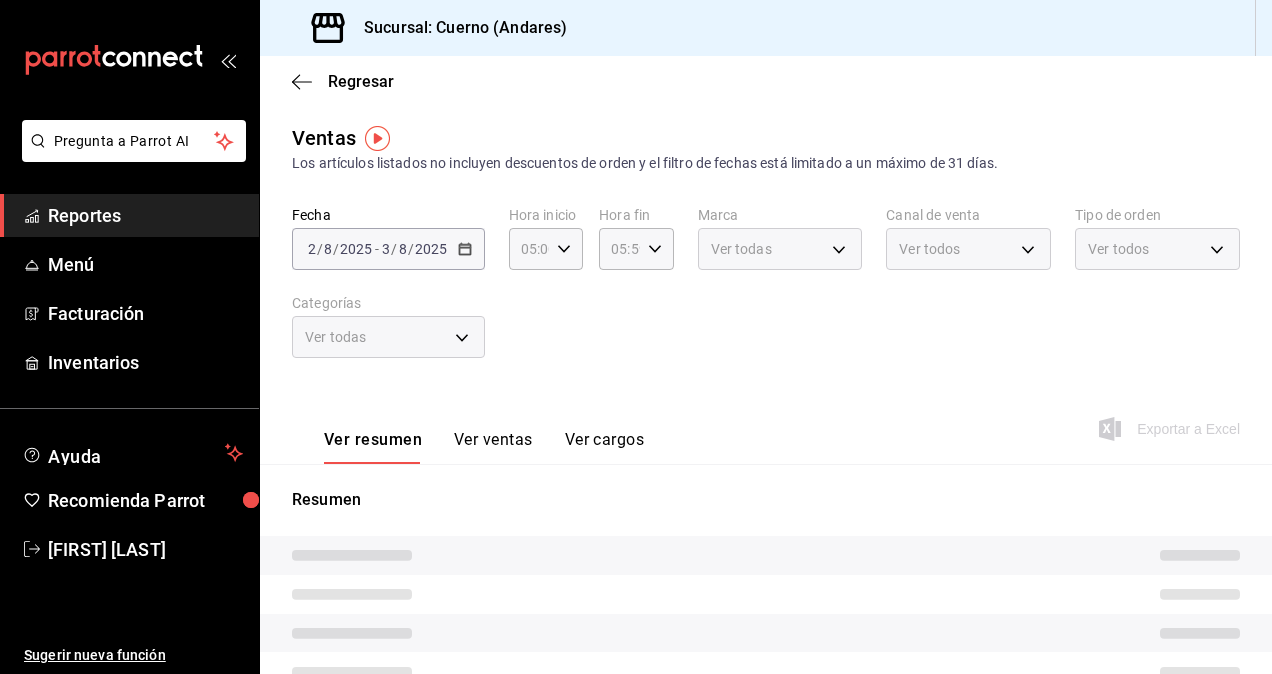 click on "Ver todos" at bounding box center [968, 249] 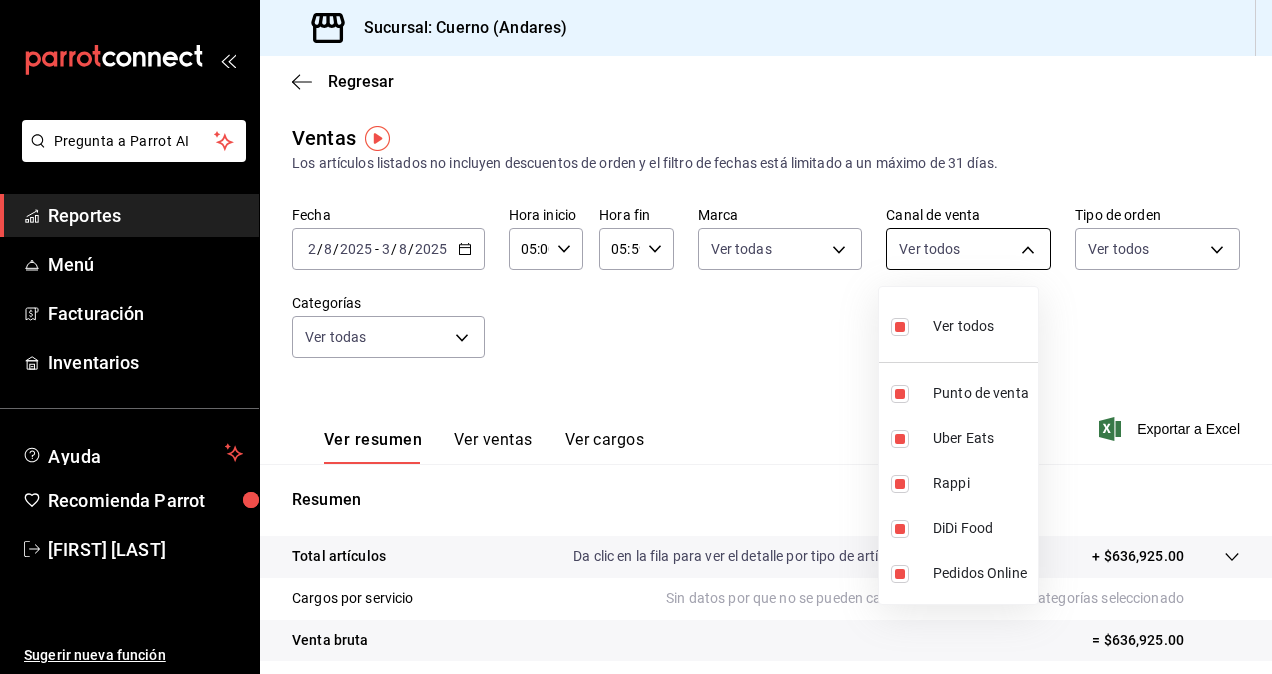 click on "Pregunta a Parrot AI Reportes   Menú   Facturación   Inventarios   Ayuda Recomienda Parrot   [FIRST] [LAST]   Sugerir nueva función   Sucursal: Cuerno (Andares) Regresar Ventas Los artículos listados no incluyen descuentos de orden y el filtro de fechas está limitado a un máximo de 31 días. Fecha [DATE] [DATE] - [DATE] [DATE] Hora inicio [TIME] Hora inicio Hora fin [TIME] Hora fin Marca Ver todas c9e961b9-bc29-480f-a65c-324ff110f526 Canal de venta Ver todos PARROT,UBER_EATS,RAPPI,DIDI_FOOD,ONLINE Tipo de orden Ver todos dfbf6a66-9e2c-4531-8c07-cb6fdb35851c,965fb10a-4951-4111-90b6-db3caf29f93a,2f3c6ddf-f2f0-4b33-94aa-6106056d2523,e5de5b04-21e8-4158-85b2-a30163295aec,798ef188-545e-4de6-8dc6-b7ad765edc5f,EXTERNAL Categorías Ver todas Ver resumen Ver ventas Ver cargos Exportar a Excel Resumen Total artículos Da clic en la fila para ver el detalle por tipo de artículo + $636,925.00 Cargos por servicio Venta bruta = $636,925.00 Descuentos totales Certificados de regalo Impuestos" at bounding box center (636, 337) 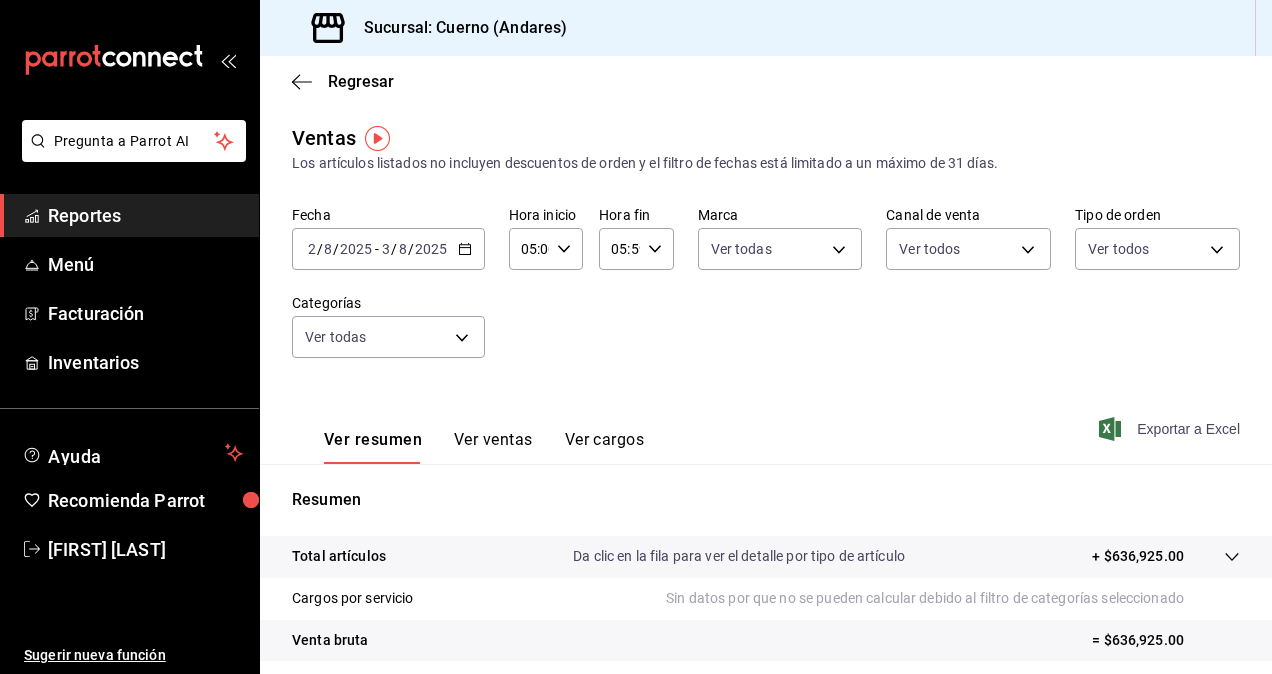 click on "Exportar a Excel" at bounding box center (1171, 429) 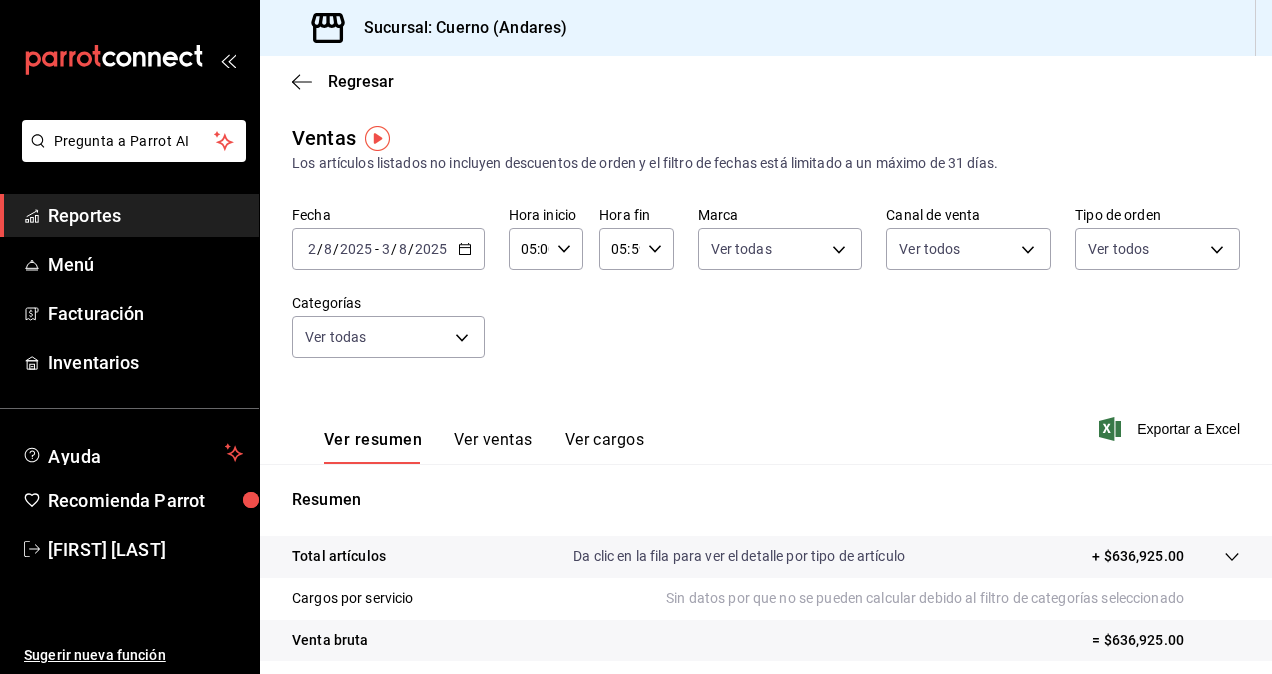 click 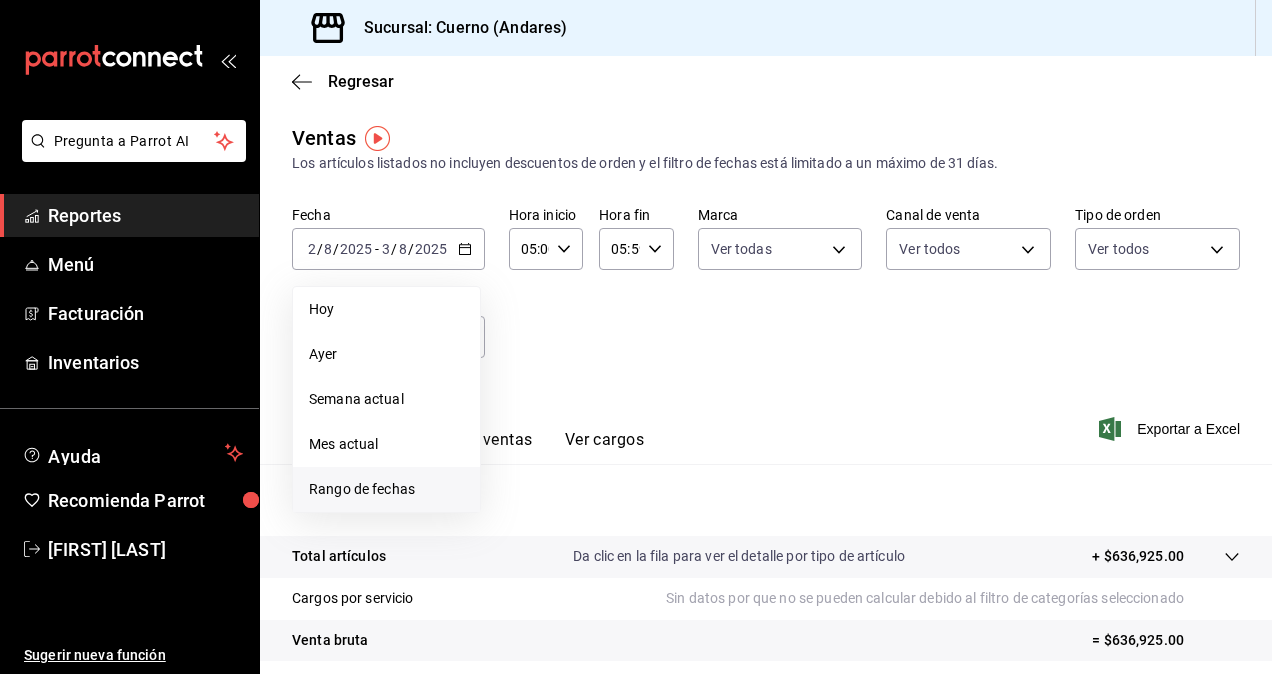 click on "Rango de fechas" at bounding box center [386, 489] 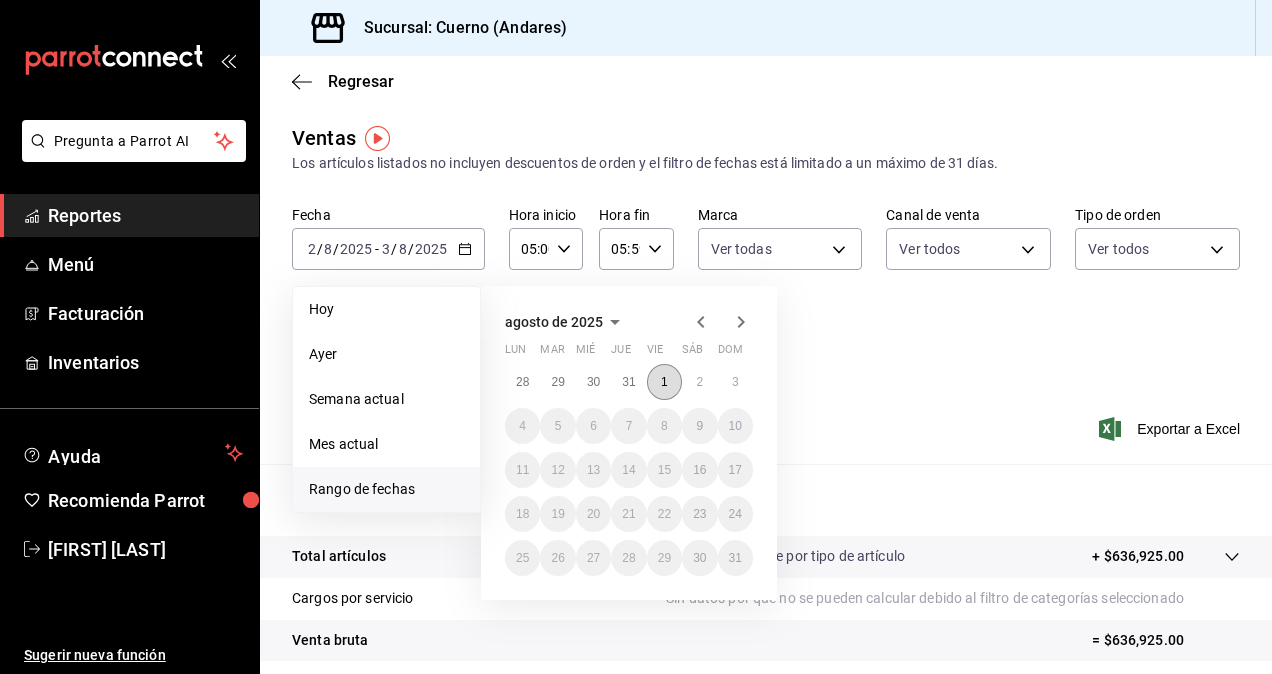 click on "1" at bounding box center (664, 382) 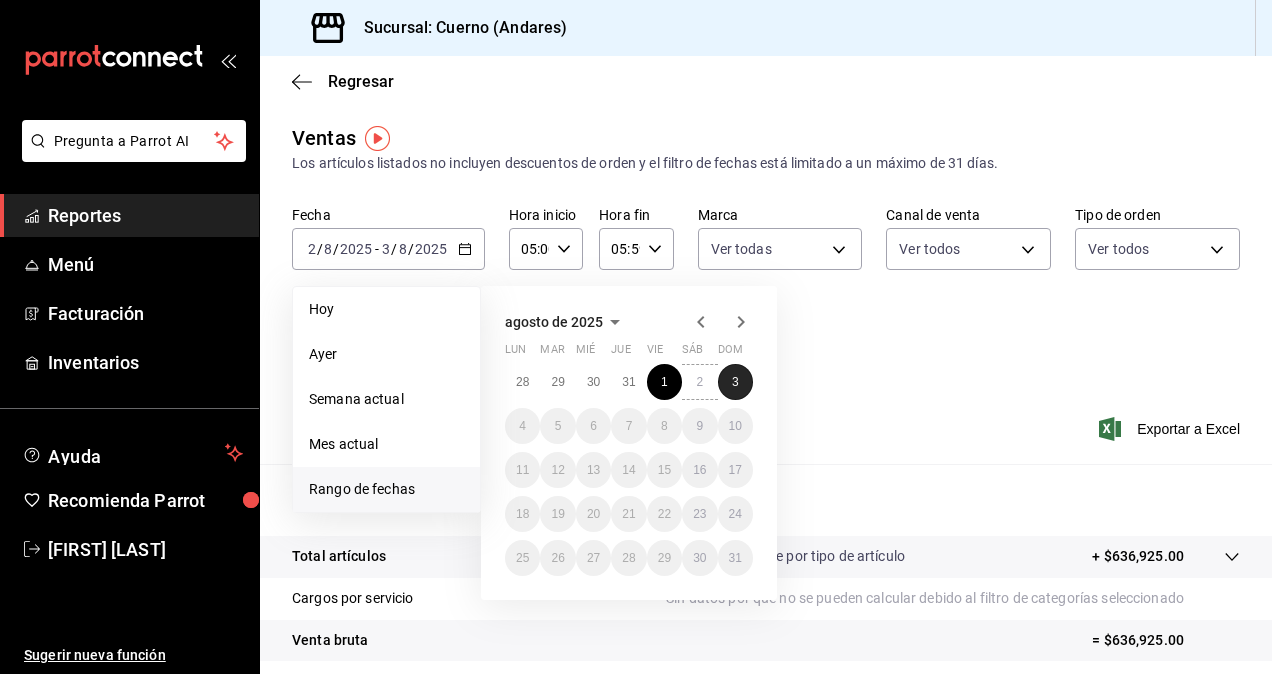 click on "3" at bounding box center [735, 382] 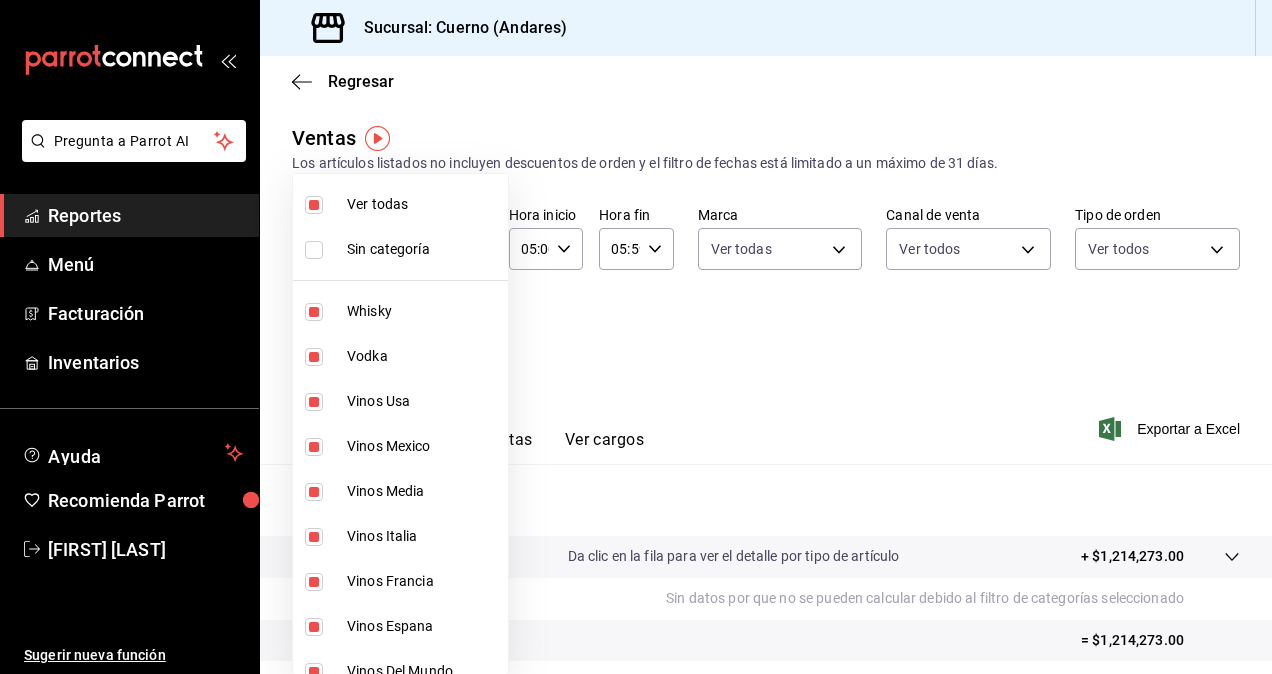 click on "Pregunta a Parrot AI Reportes   Menú   Facturación   Inventarios   Ayuda Recomienda Parrot   José Francisco Reynoso   Sugerir nueva función   Sucursal: Cuerno (Andares) Regresar Ventas Los artículos listados no incluyen descuentos de orden y el filtro de fechas está limitado a un máximo de 31 días. Fecha 2025-08-01 1 / 8 / 2025 - 2025-08-03 3 / 8 / 2025 Hora inicio 05:00 Hora inicio Hora fin 05:59 Hora fin Marca Ver todas c9e961b9-bc29-480f-a65c-324ff110f526 Canal de venta Ver todos PARROT,UBER_EATS,RAPPI,DIDI_FOOD,ONLINE Tipo de orden Ver todos dfbf6a66-9e2c-4531-8c07-cb6fdb35851c,965fb10a-4951-4111-90b6-db3caf29f93a,2f3c6ddf-f2f0-4b33-94aa-6106056d2523,e5de5b04-21e8-4158-85b2-a30163295aec,798ef188-545e-4de6-8dc6-b7ad765edc5f,EXTERNAL Categorías Ver todas Ver resumen Ver ventas Ver cargos Exportar a Excel Resumen Total artículos Da clic en la fila para ver el detalle por tipo de artículo + $1,214,273.00 Cargos por servicio Venta bruta = $1,214,273.00 Descuentos totales Certificados de regalo" at bounding box center [636, 337] 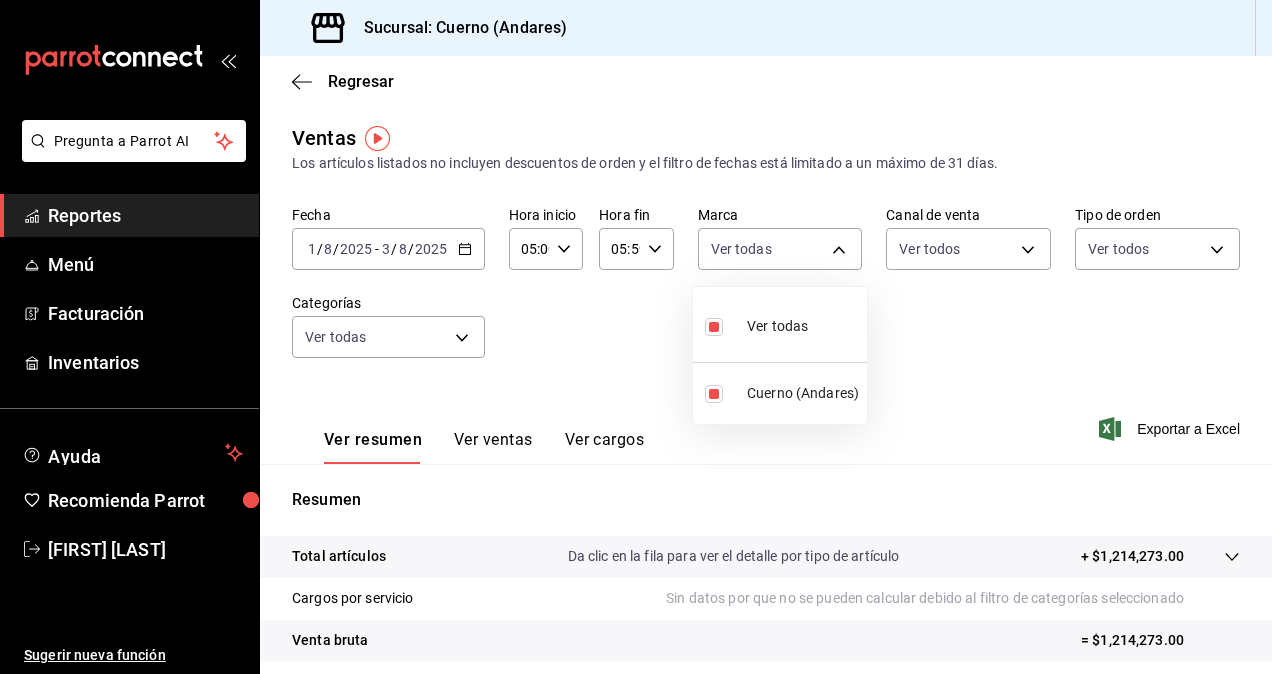 click on "Pregunta a Parrot AI Reportes   Menú   Facturación   Inventarios   Ayuda Recomienda Parrot   José Francisco Reynoso   Sugerir nueva función   Sucursal: Cuerno (Andares) Regresar Ventas Los artículos listados no incluyen descuentos de orden y el filtro de fechas está limitado a un máximo de 31 días. Fecha 2025-08-01 1 / 8 / 2025 - 2025-08-03 3 / 8 / 2025 Hora inicio 05:00 Hora inicio Hora fin 05:59 Hora fin Marca Ver todas c9e961b9-bc29-480f-a65c-324ff110f526 Canal de venta Ver todos PARROT,UBER_EATS,RAPPI,DIDI_FOOD,ONLINE Tipo de orden Ver todos dfbf6a66-9e2c-4531-8c07-cb6fdb35851c,965fb10a-4951-4111-90b6-db3caf29f93a,2f3c6ddf-f2f0-4b33-94aa-6106056d2523,e5de5b04-21e8-4158-85b2-a30163295aec,798ef188-545e-4de6-8dc6-b7ad765edc5f,EXTERNAL Categorías Ver todas Ver resumen Ver ventas Ver cargos Exportar a Excel Resumen Total artículos Da clic en la fila para ver el detalle por tipo de artículo + $1,214,273.00 Cargos por servicio Venta bruta = $1,214,273.00 Descuentos totales Certificados de regalo" at bounding box center (636, 337) 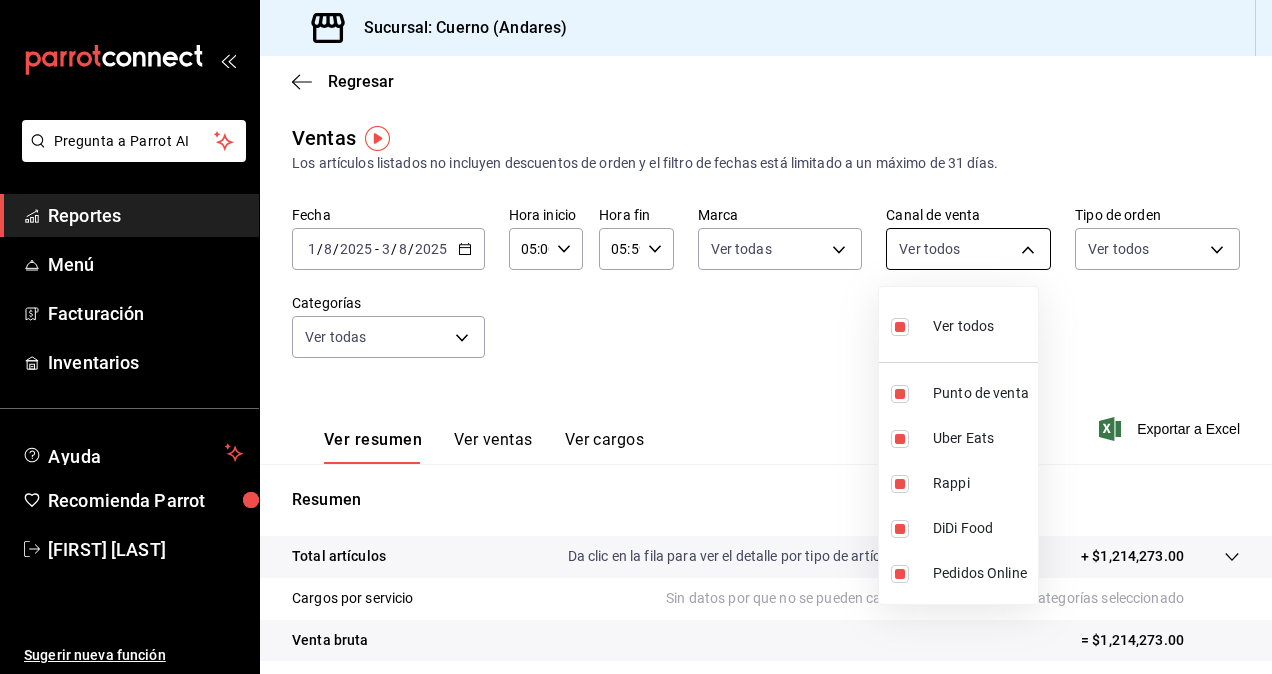 click on "Pregunta a Parrot AI Reportes   Menú   Facturación   Inventarios   Ayuda Recomienda Parrot   José Francisco Reynoso   Sugerir nueva función   Sucursal: Cuerno (Andares) Regresar Ventas Los artículos listados no incluyen descuentos de orden y el filtro de fechas está limitado a un máximo de 31 días. Fecha 2025-08-01 1 / 8 / 2025 - 2025-08-03 3 / 8 / 2025 Hora inicio 05:00 Hora inicio Hora fin 05:59 Hora fin Marca Ver todas c9e961b9-bc29-480f-a65c-324ff110f526 Canal de venta Ver todos PARROT,UBER_EATS,RAPPI,DIDI_FOOD,ONLINE Tipo de orden Ver todos dfbf6a66-9e2c-4531-8c07-cb6fdb35851c,965fb10a-4951-4111-90b6-db3caf29f93a,2f3c6ddf-f2f0-4b33-94aa-6106056d2523,e5de5b04-21e8-4158-85b2-a30163295aec,798ef188-545e-4de6-8dc6-b7ad765edc5f,EXTERNAL Categorías Ver todas Ver resumen Ver ventas Ver cargos Exportar a Excel Resumen Total artículos Da clic en la fila para ver el detalle por tipo de artículo + $1,214,273.00 Cargos por servicio Venta bruta = $1,214,273.00 Descuentos totales Certificados de regalo" at bounding box center [636, 337] 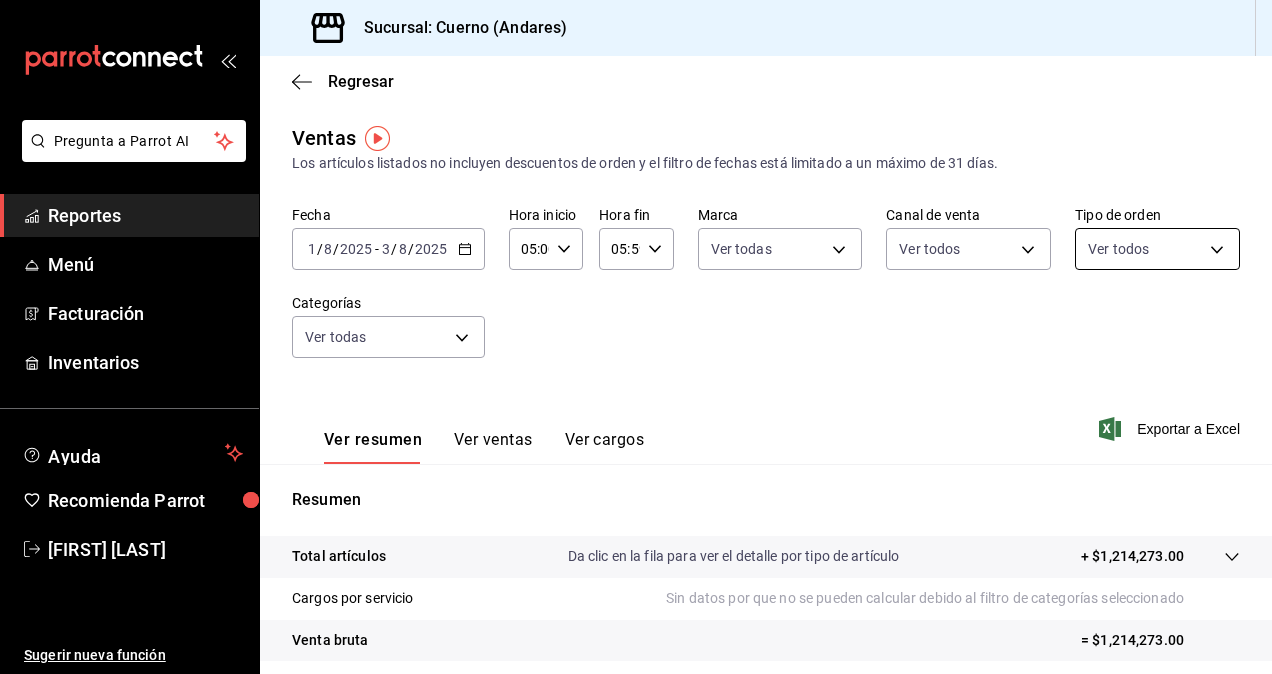 click on "Pregunta a Parrot AI Reportes   Menú   Facturación   Inventarios   Ayuda Recomienda Parrot   José Francisco Reynoso   Sugerir nueva función   Sucursal: Cuerno (Andares) Regresar Ventas Los artículos listados no incluyen descuentos de orden y el filtro de fechas está limitado a un máximo de 31 días. Fecha 2025-08-01 1 / 8 / 2025 - 2025-08-03 3 / 8 / 2025 Hora inicio 05:00 Hora inicio Hora fin 05:59 Hora fin Marca Ver todas c9e961b9-bc29-480f-a65c-324ff110f526 Canal de venta Ver todos PARROT,UBER_EATS,RAPPI,DIDI_FOOD,ONLINE Tipo de orden Ver todos dfbf6a66-9e2c-4531-8c07-cb6fdb35851c,965fb10a-4951-4111-90b6-db3caf29f93a,2f3c6ddf-f2f0-4b33-94aa-6106056d2523,e5de5b04-21e8-4158-85b2-a30163295aec,798ef188-545e-4de6-8dc6-b7ad765edc5f,EXTERNAL Categorías Ver todas Ver resumen Ver ventas Ver cargos Exportar a Excel Resumen Total artículos Da clic en la fila para ver el detalle por tipo de artículo + $1,214,273.00 Cargos por servicio Venta bruta = $1,214,273.00 Descuentos totales Certificados de regalo" at bounding box center [636, 337] 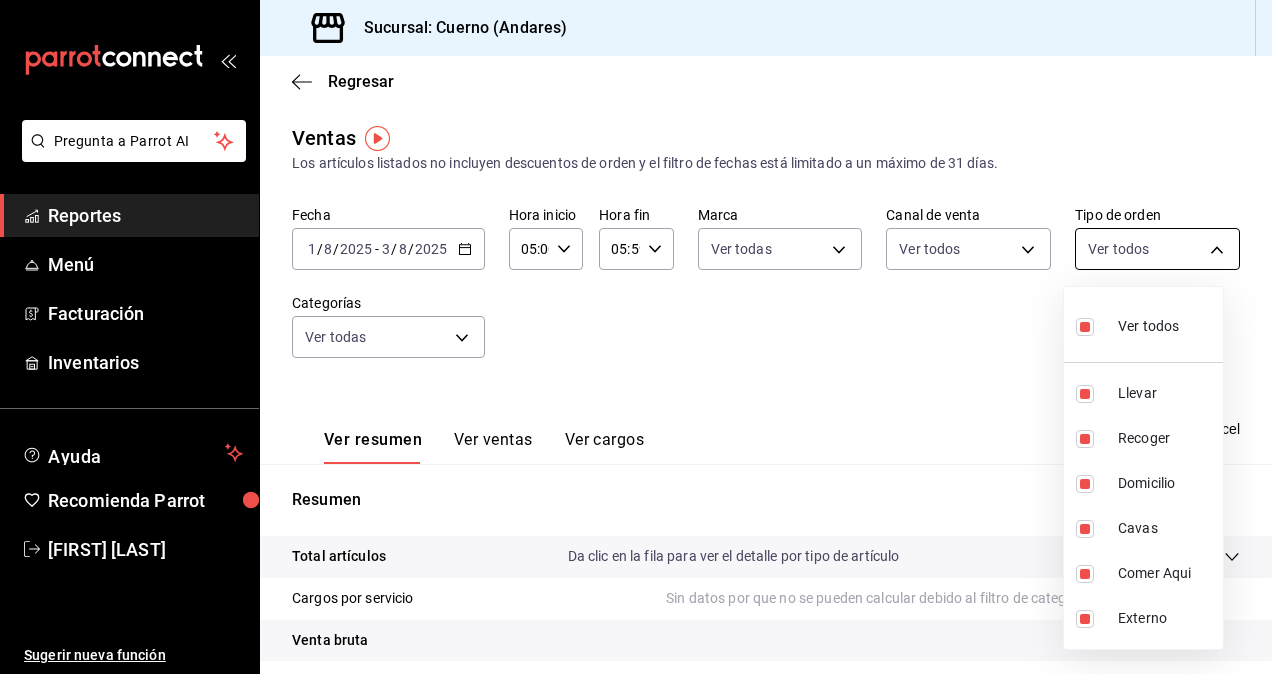 click at bounding box center [636, 337] 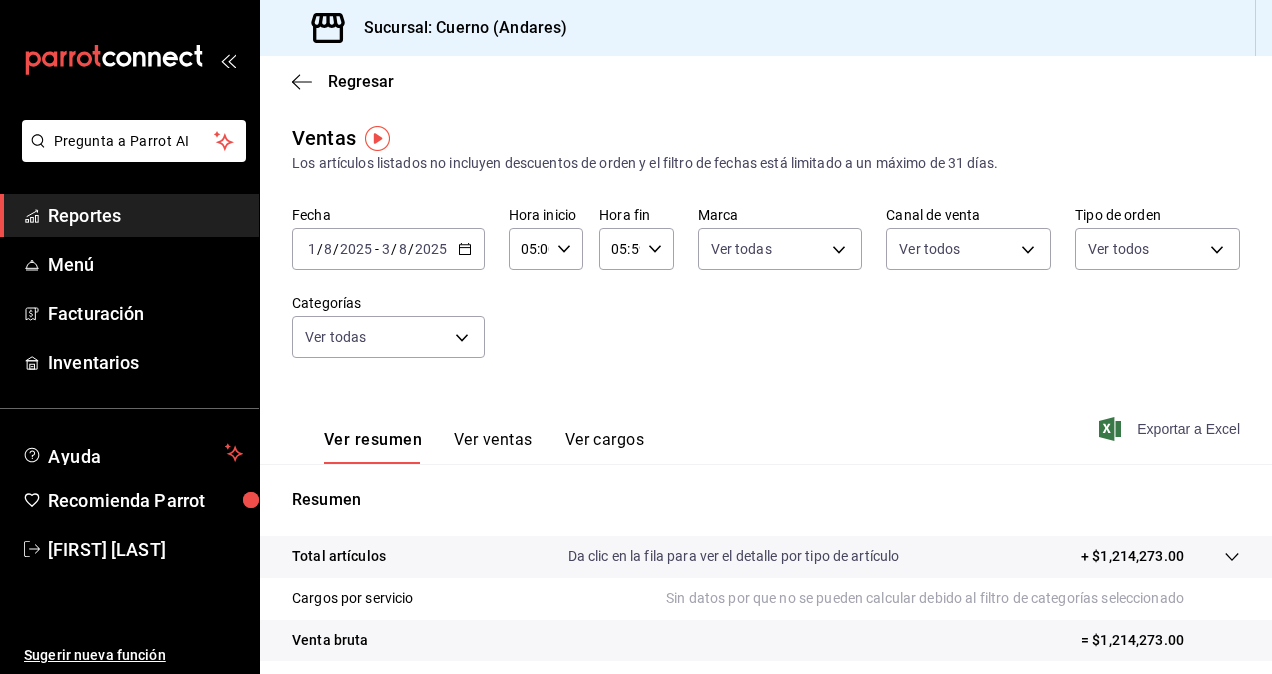 click on "Exportar a Excel" at bounding box center (1171, 429) 